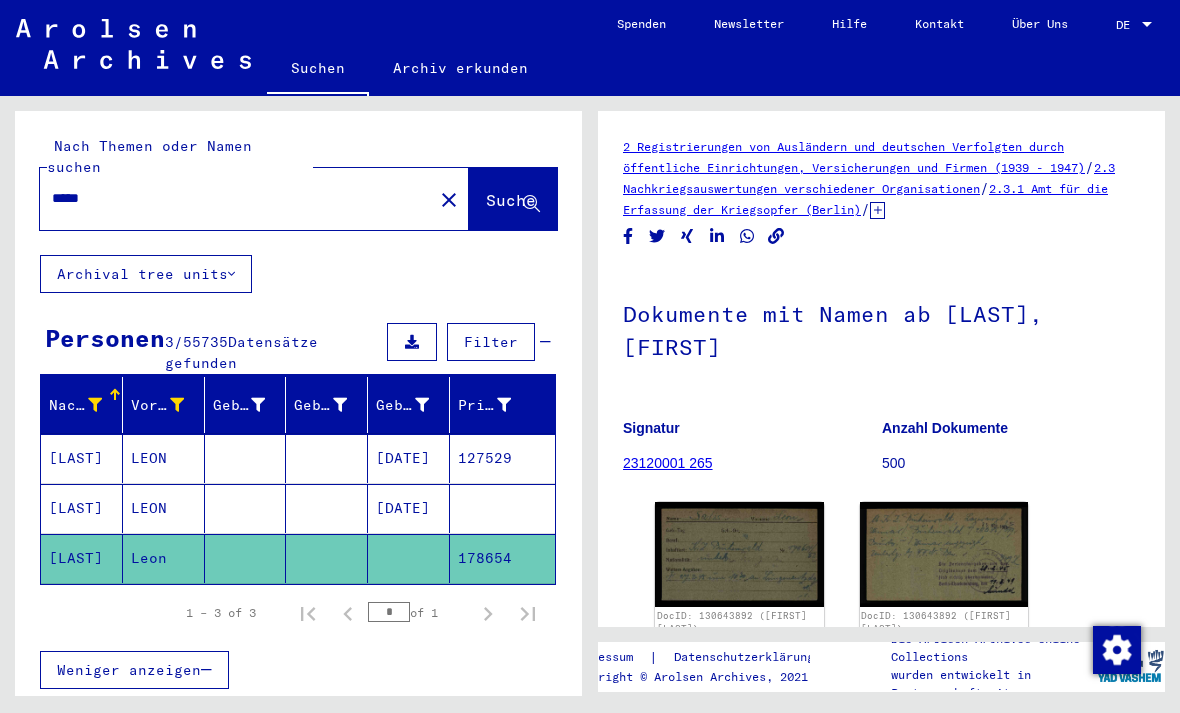 scroll, scrollTop: 0, scrollLeft: 0, axis: both 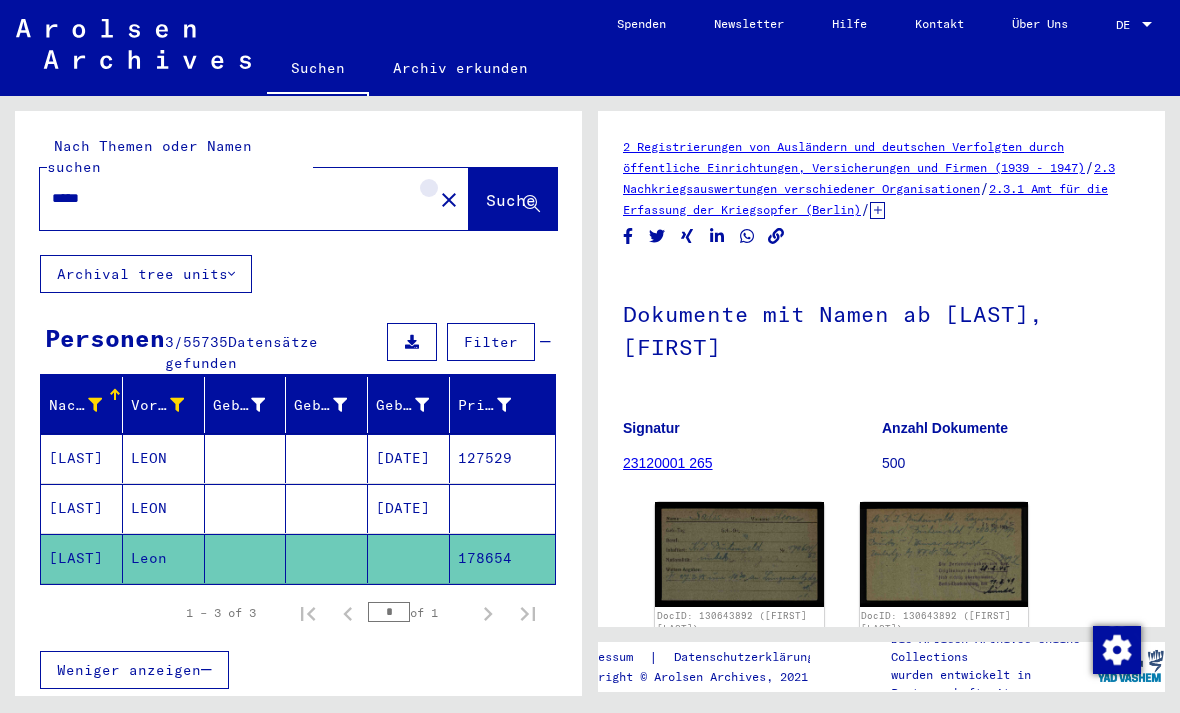 click on "close" 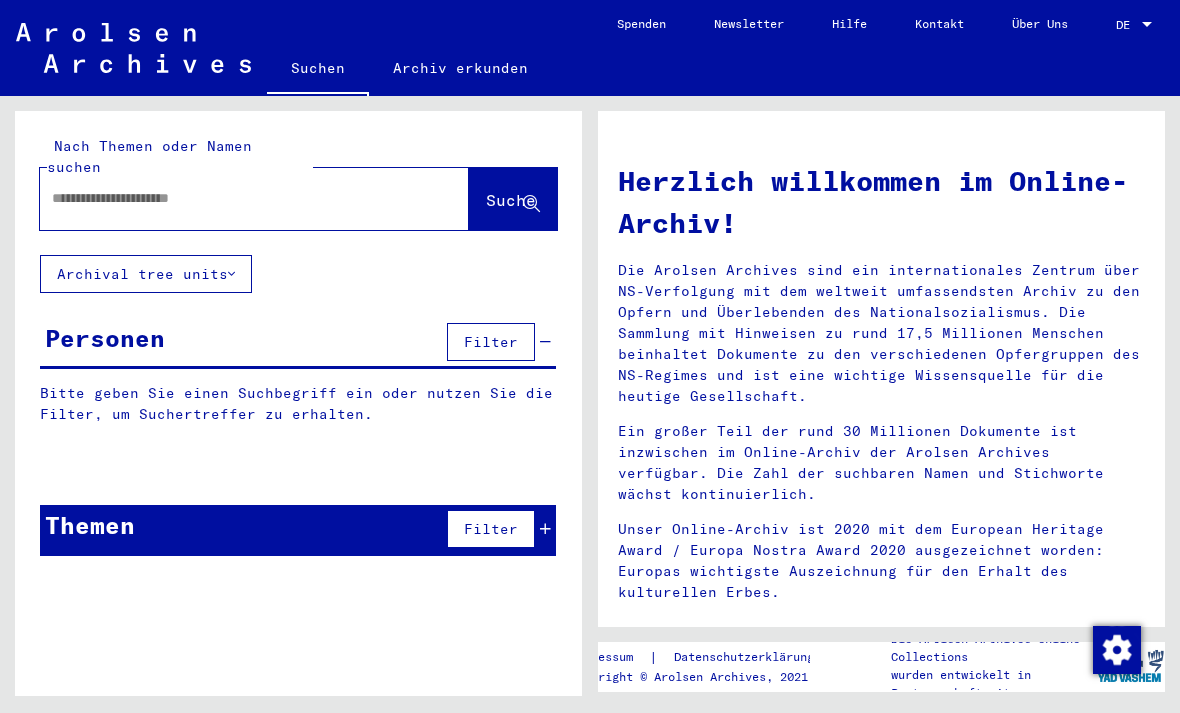 click at bounding box center (230, 198) 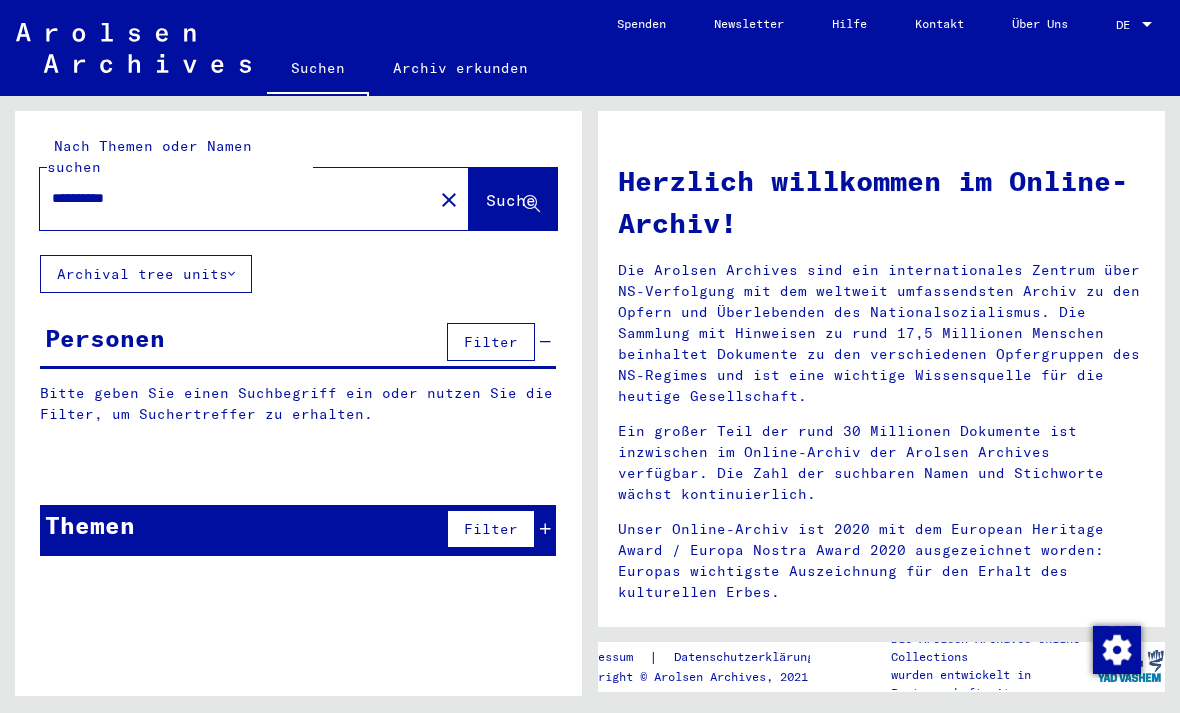 type on "**********" 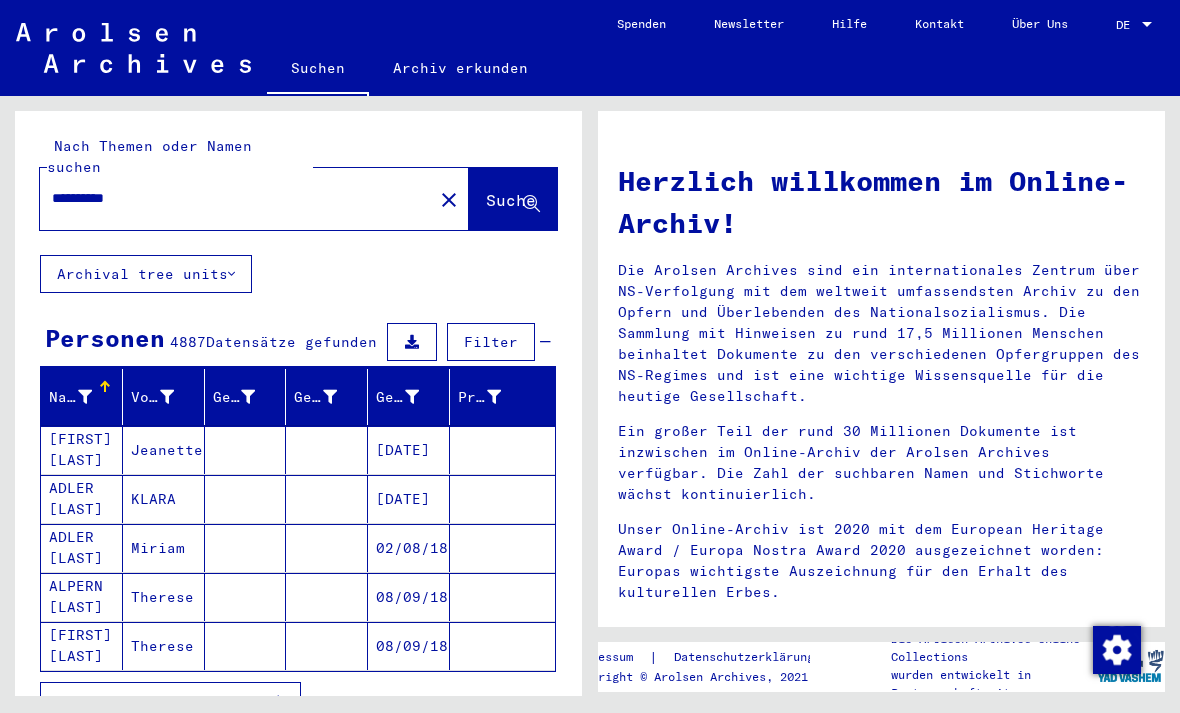 click on "[FIRST] [LAST]" at bounding box center [82, 499] 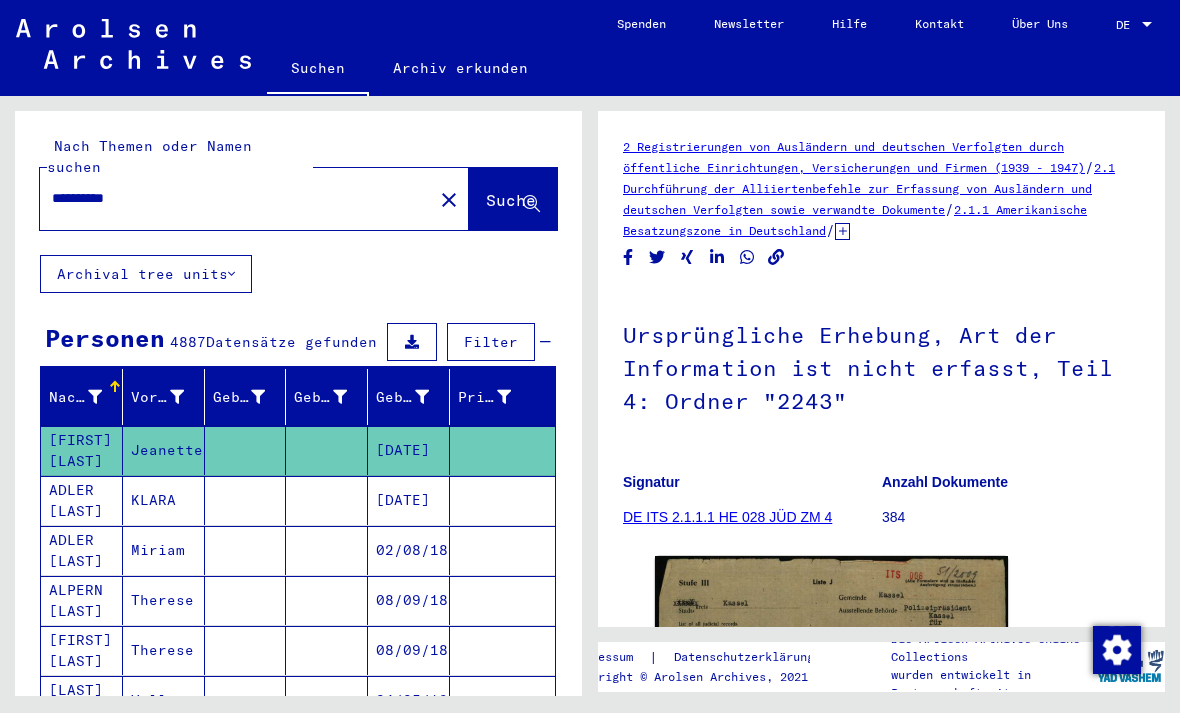 click on "Nachname" at bounding box center [88, 397] 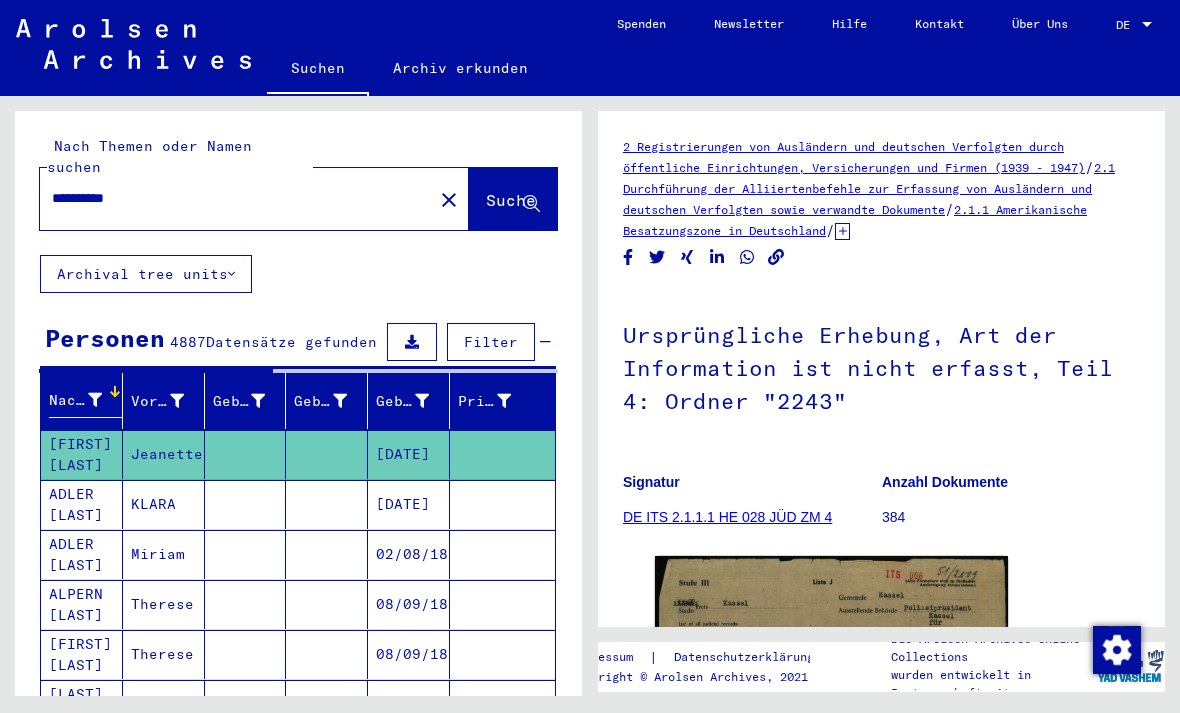 click at bounding box center [95, 400] 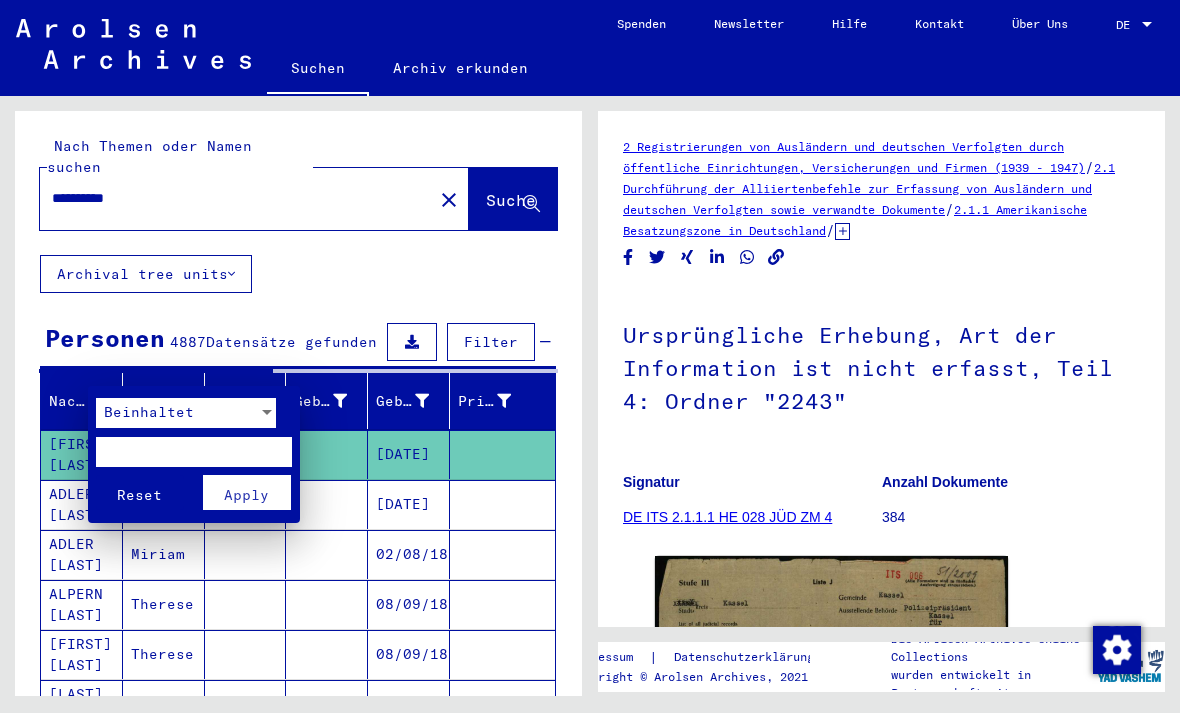 click on "Beinhaltet" at bounding box center [149, 412] 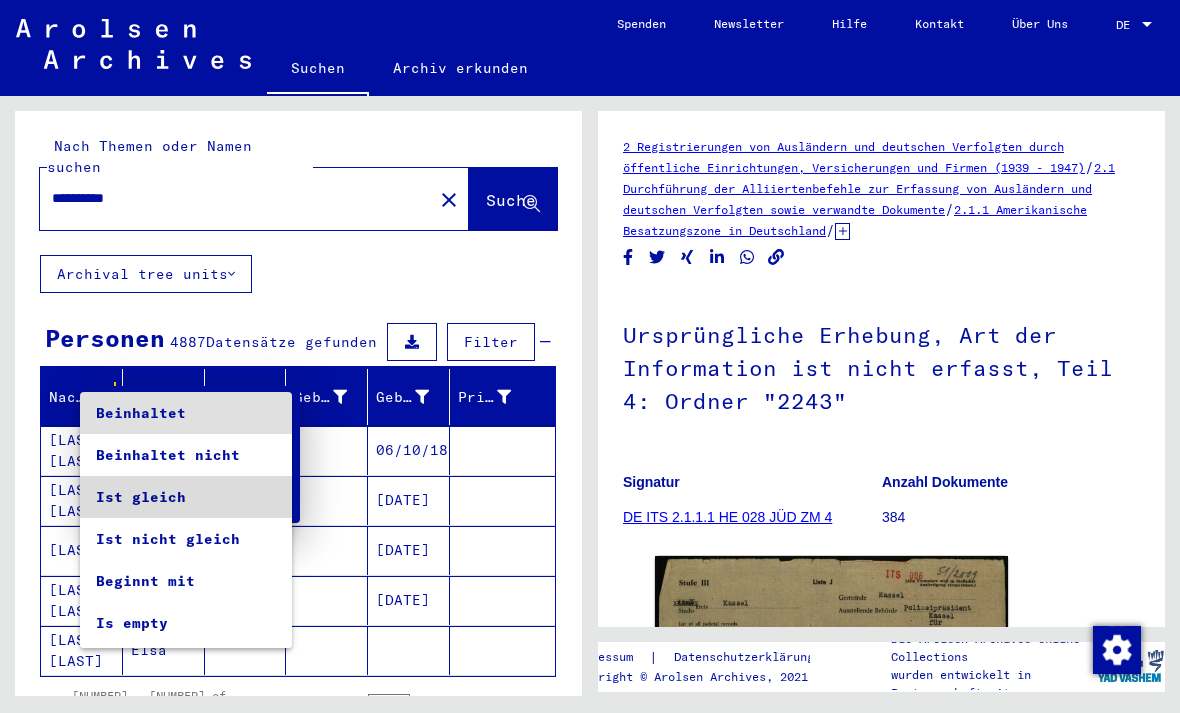 click on "Ist gleich" at bounding box center [186, 497] 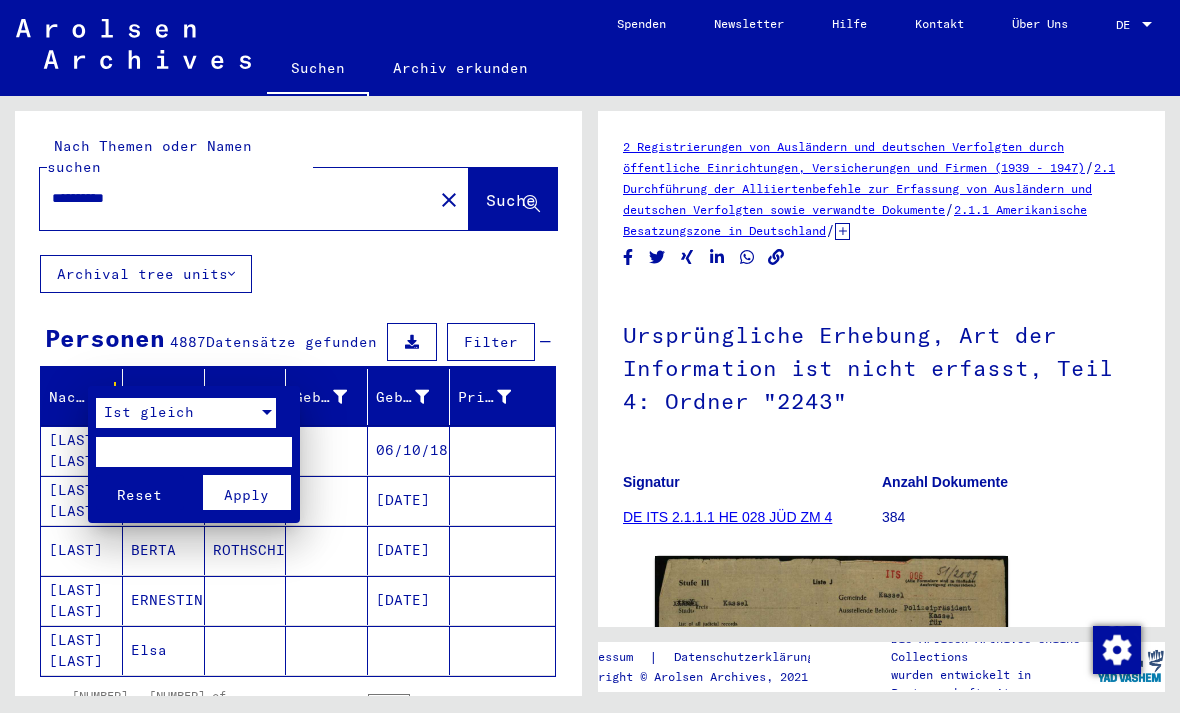 click at bounding box center [194, 452] 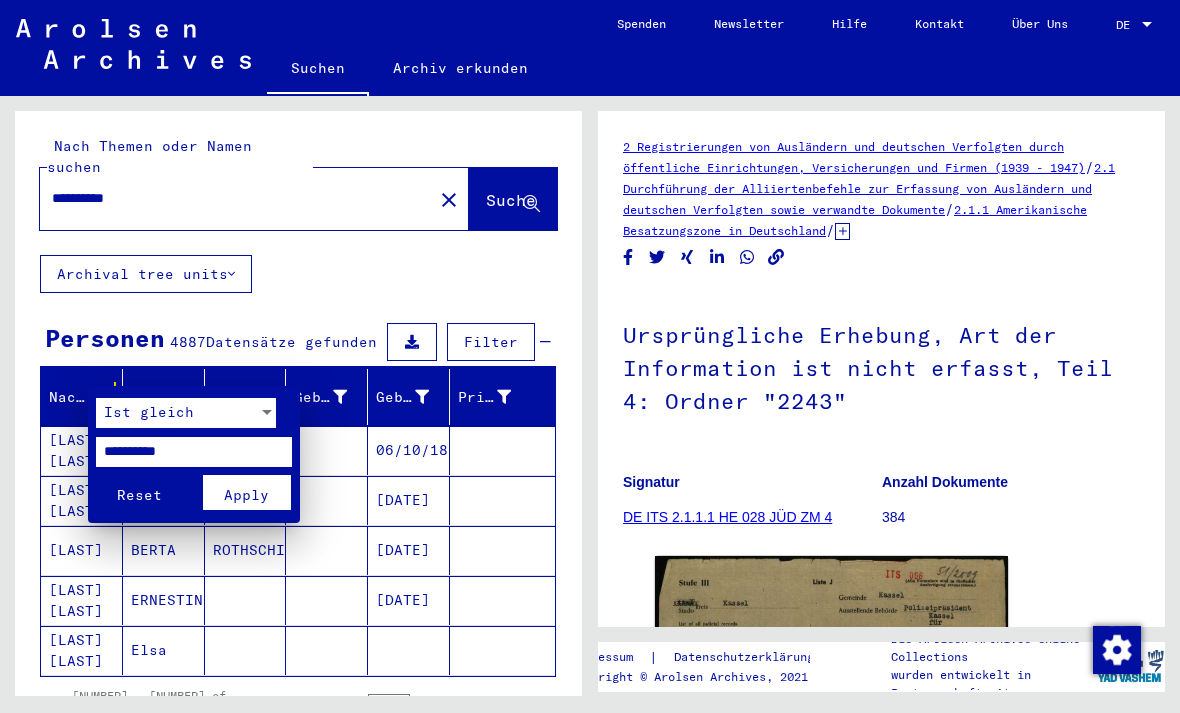type on "**********" 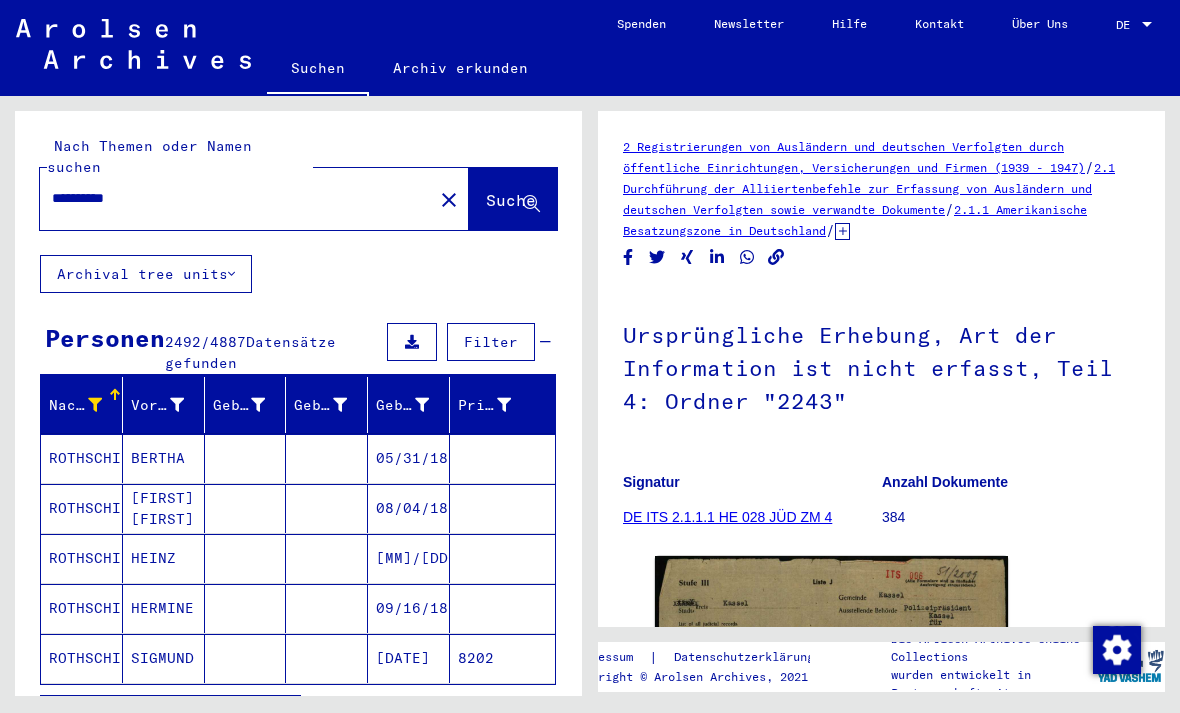 click at bounding box center [177, 405] 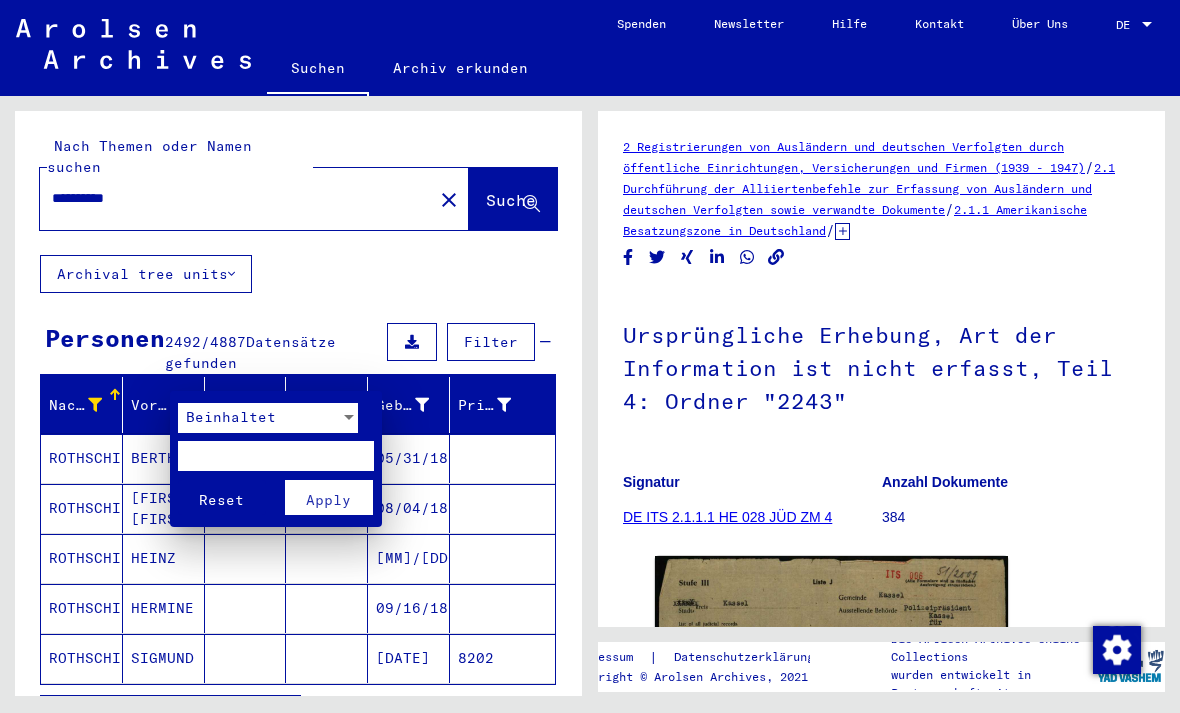 click on "Beinhaltet" at bounding box center [231, 417] 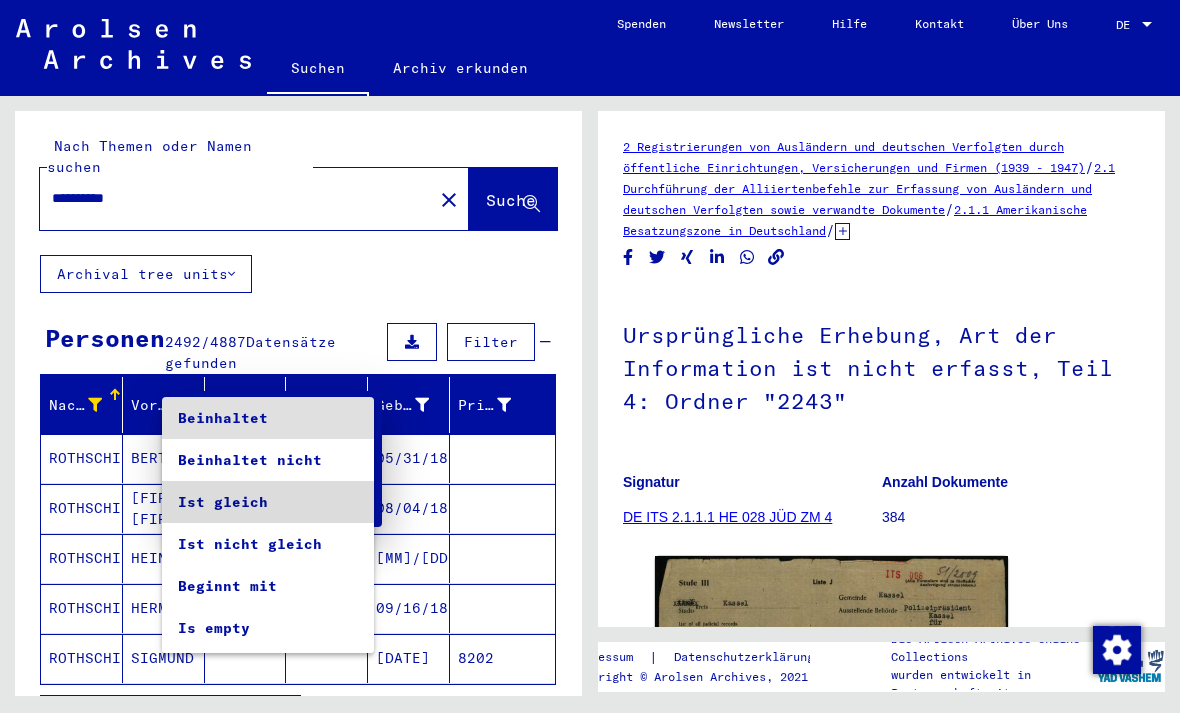 click on "Ist gleich" at bounding box center (268, 502) 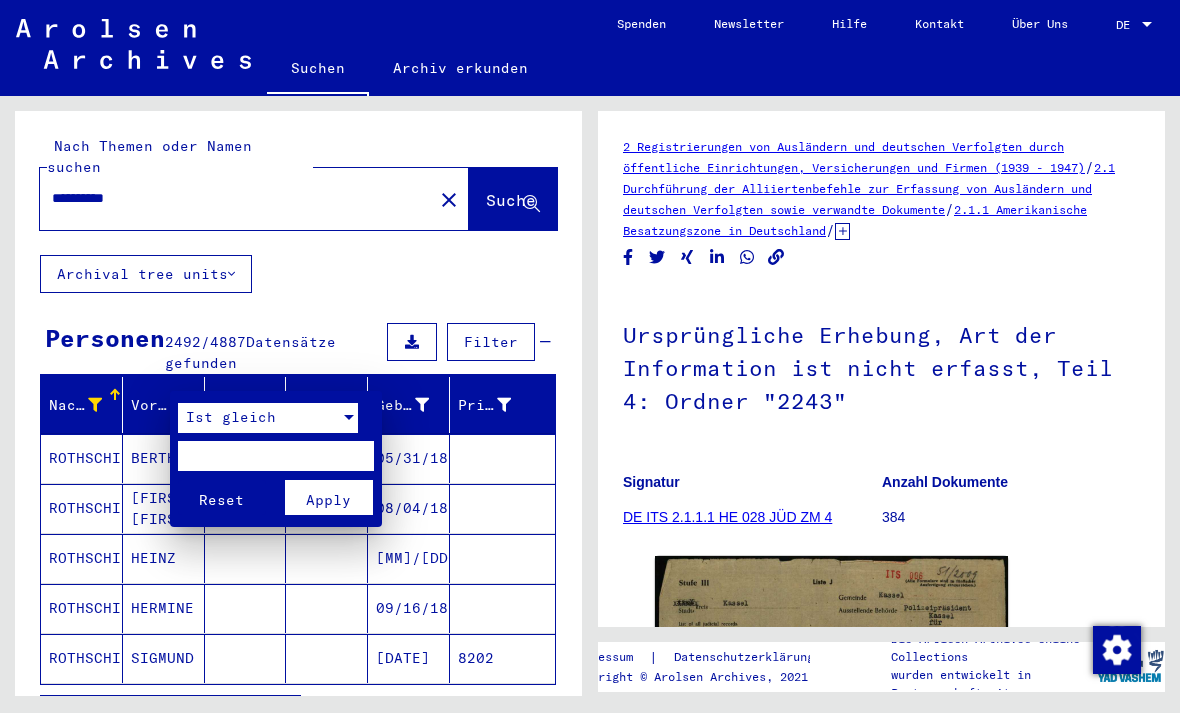 click at bounding box center [276, 456] 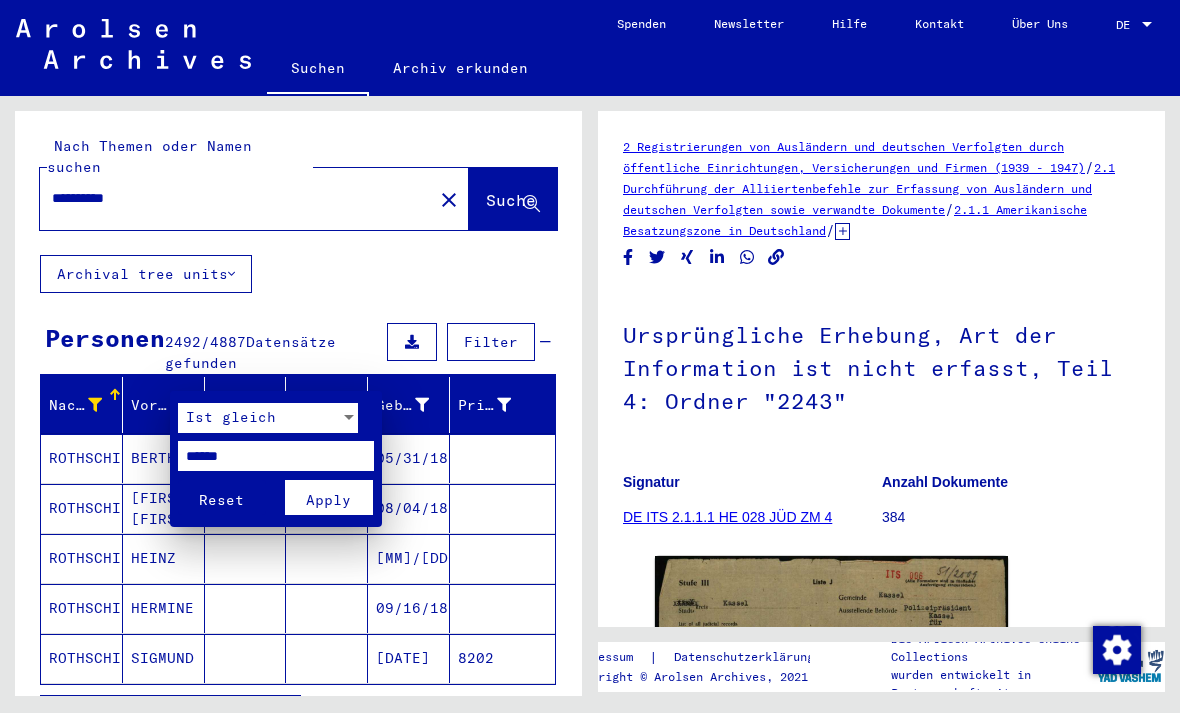 type on "******" 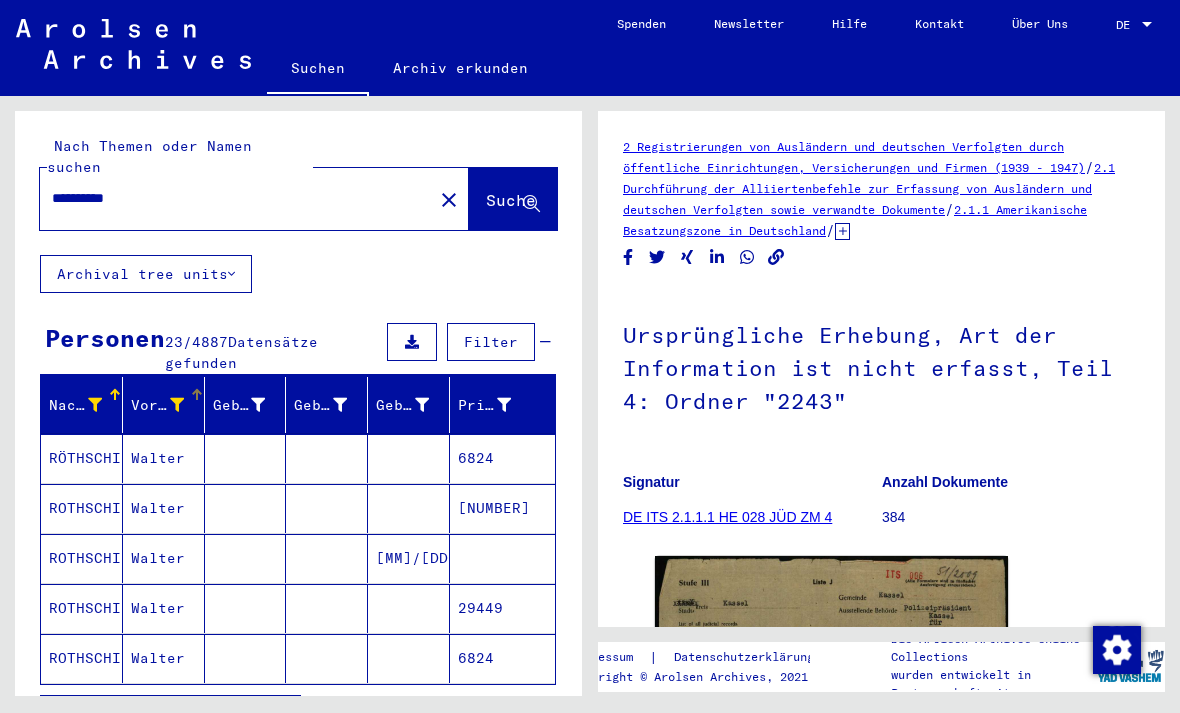 click on "Alle Ergebnisse anzeigen" at bounding box center [165, 714] 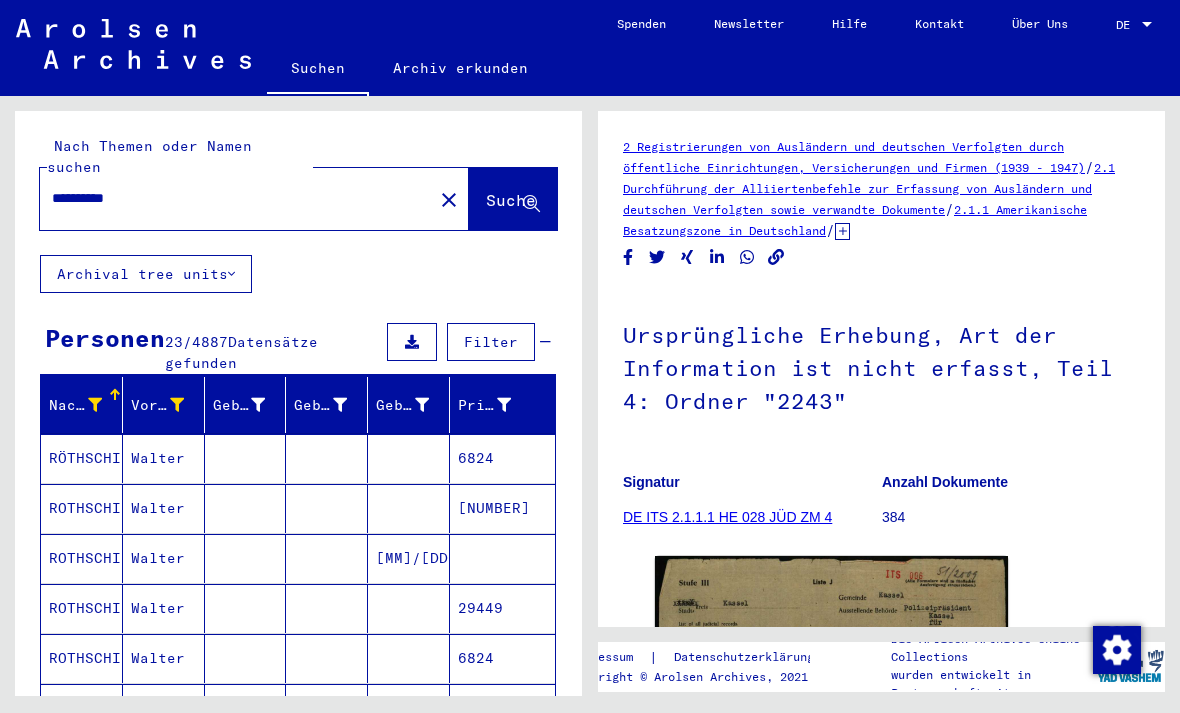 click on "6824" at bounding box center [502, 508] 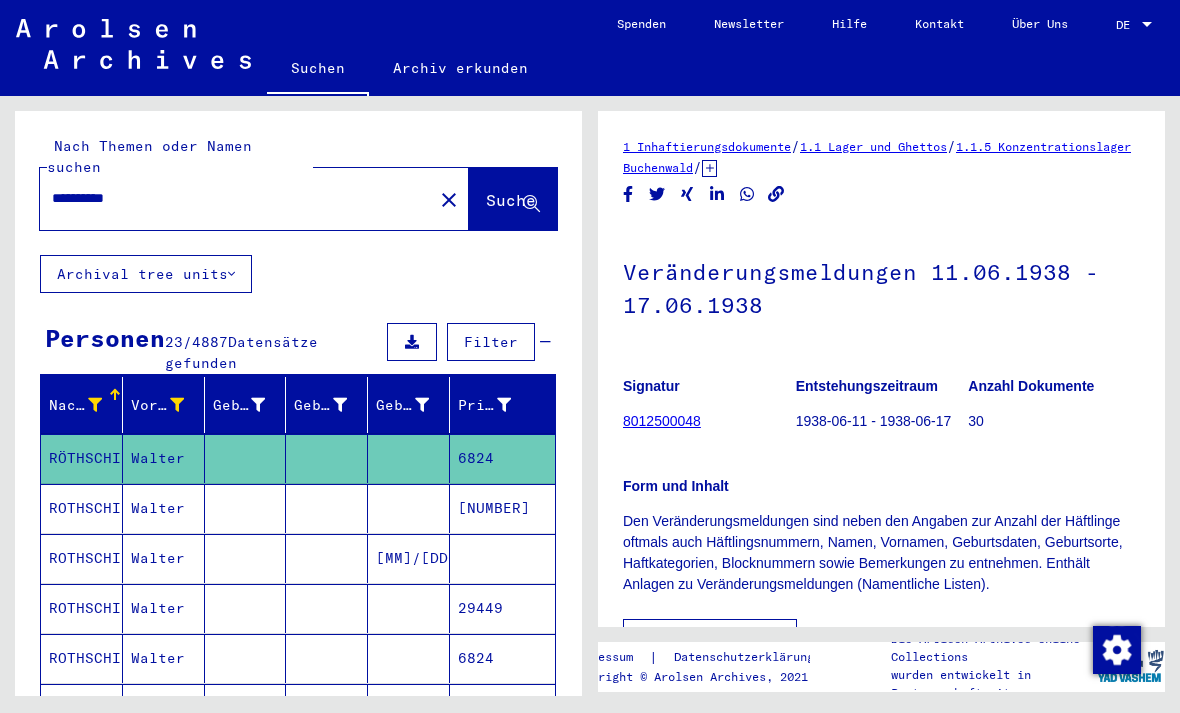 scroll, scrollTop: 0, scrollLeft: 0, axis: both 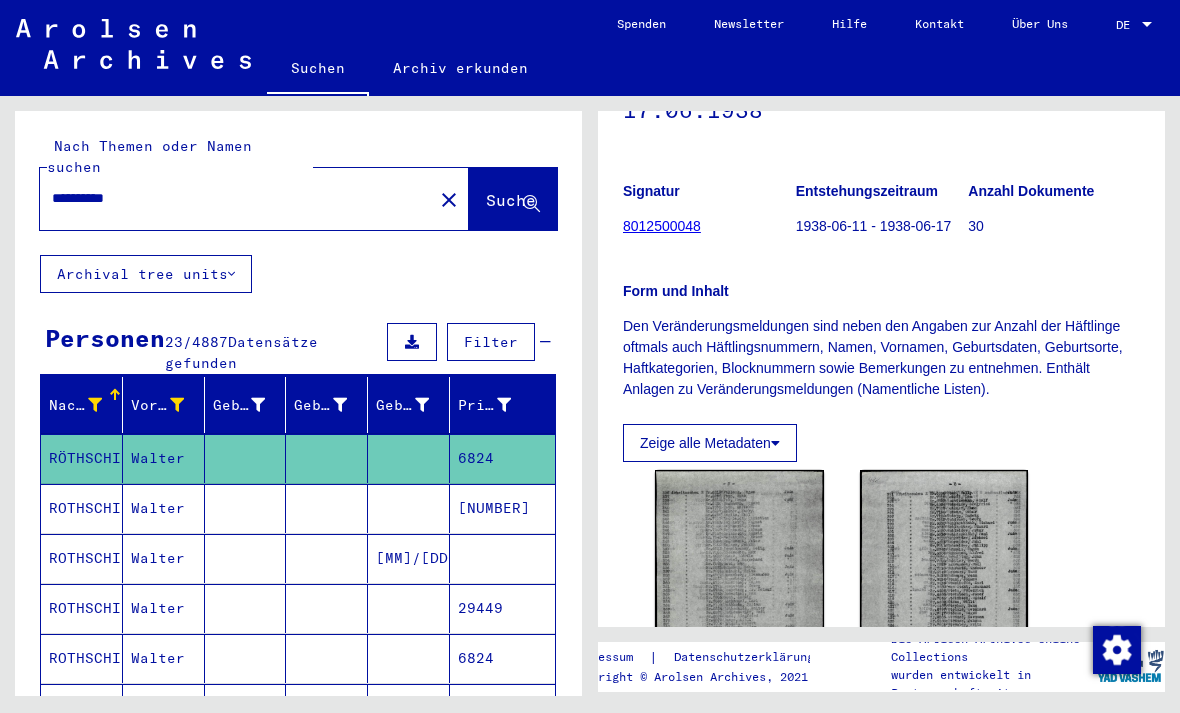 click on "[NUMBER]" at bounding box center [502, 558] 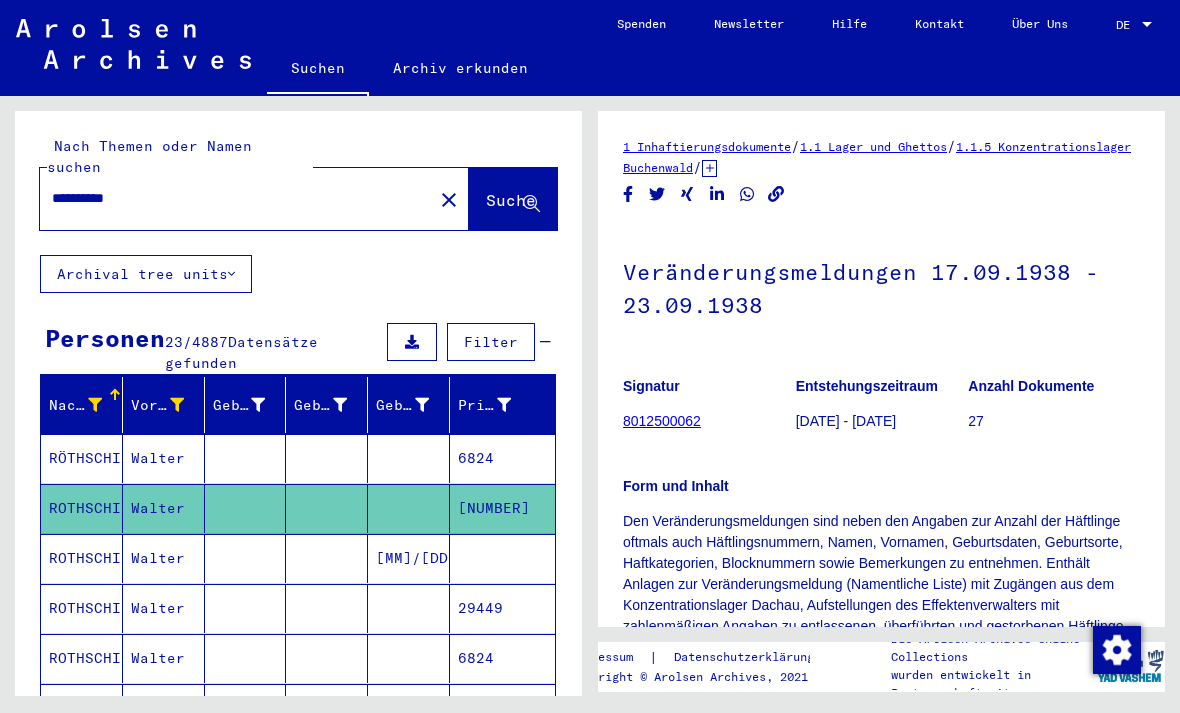 scroll, scrollTop: 0, scrollLeft: 0, axis: both 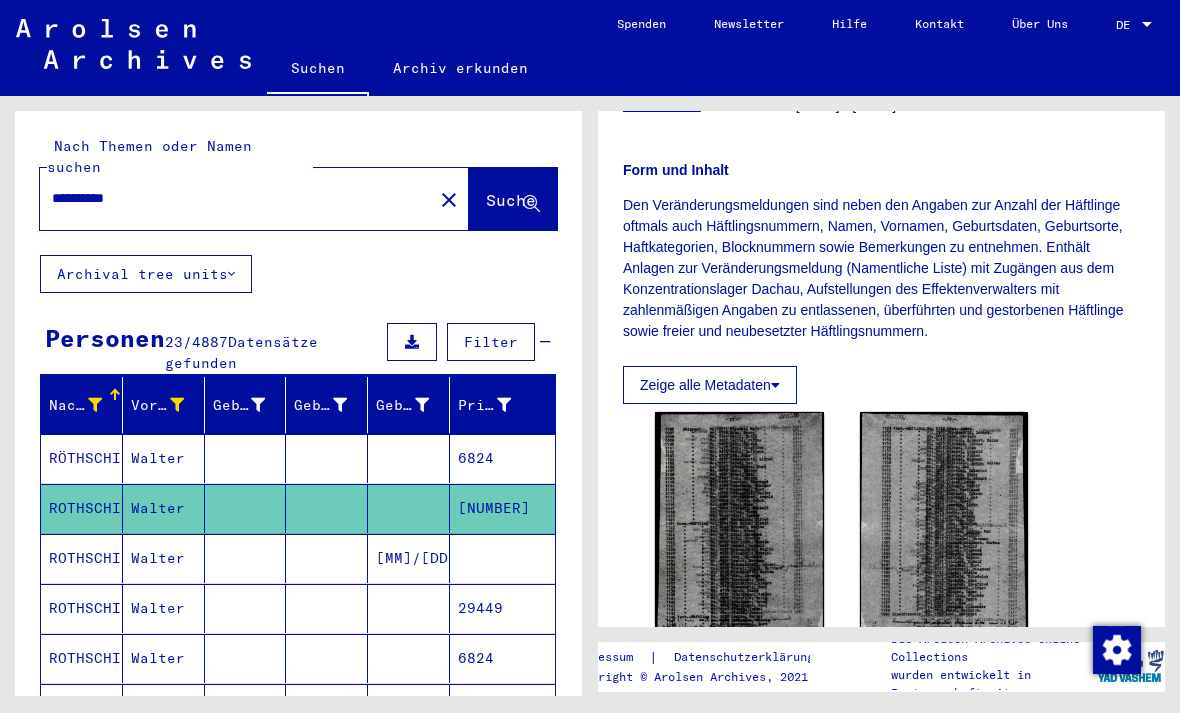 click on "[MM]/[DD]/[YYYY]" at bounding box center [409, 608] 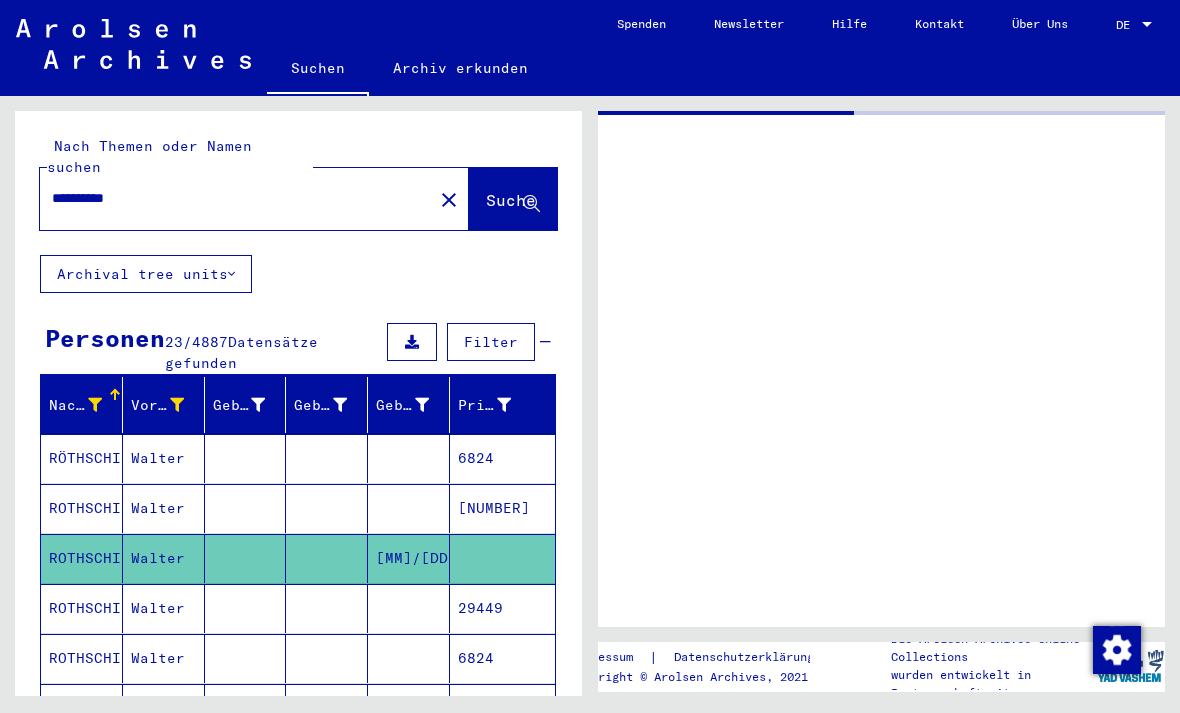 scroll, scrollTop: 0, scrollLeft: 0, axis: both 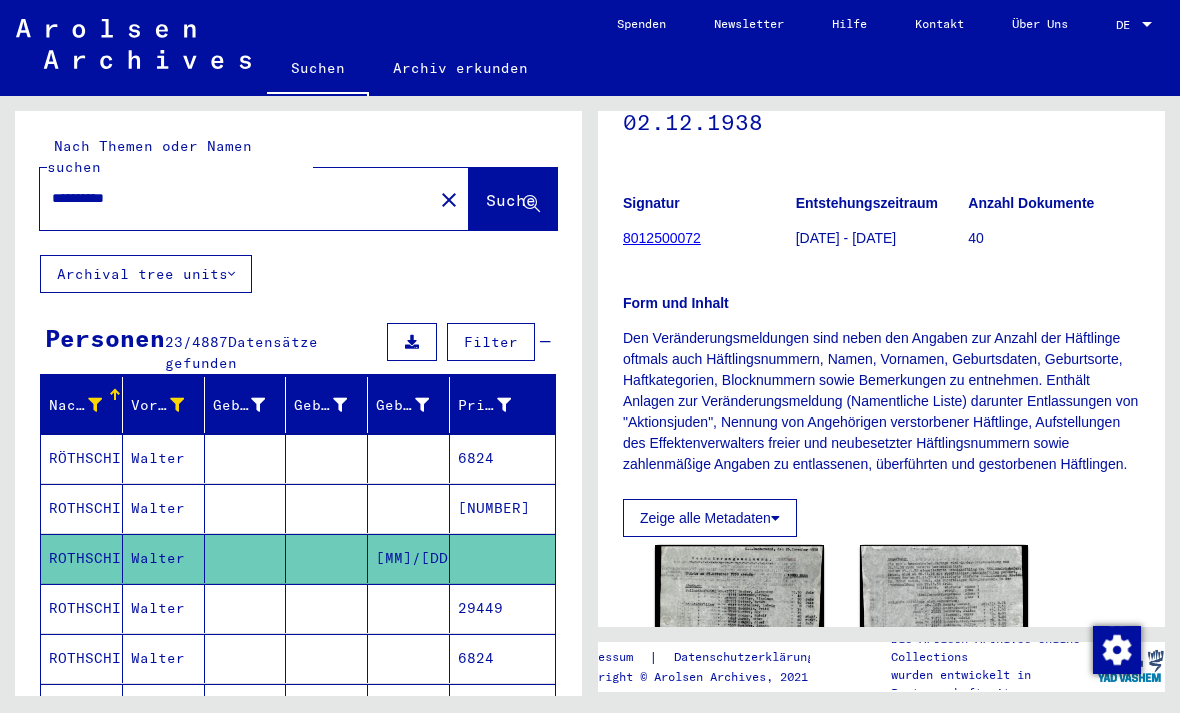 click on "29449" at bounding box center (502, 658) 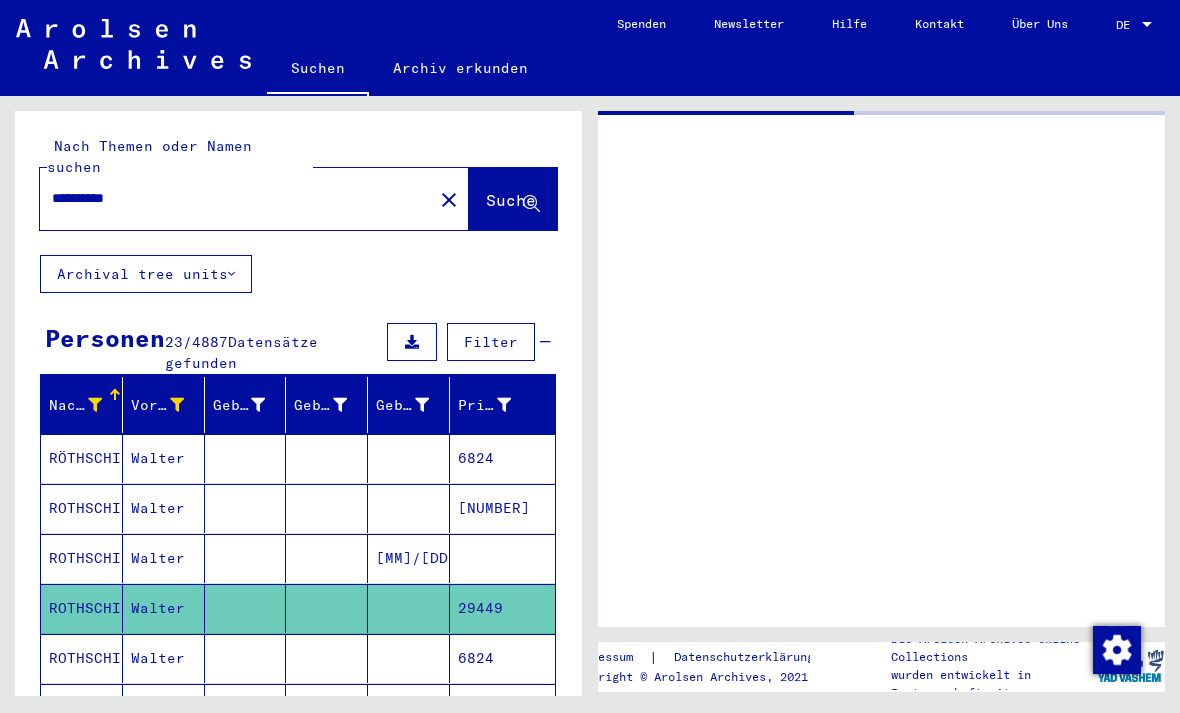 scroll, scrollTop: 0, scrollLeft: 0, axis: both 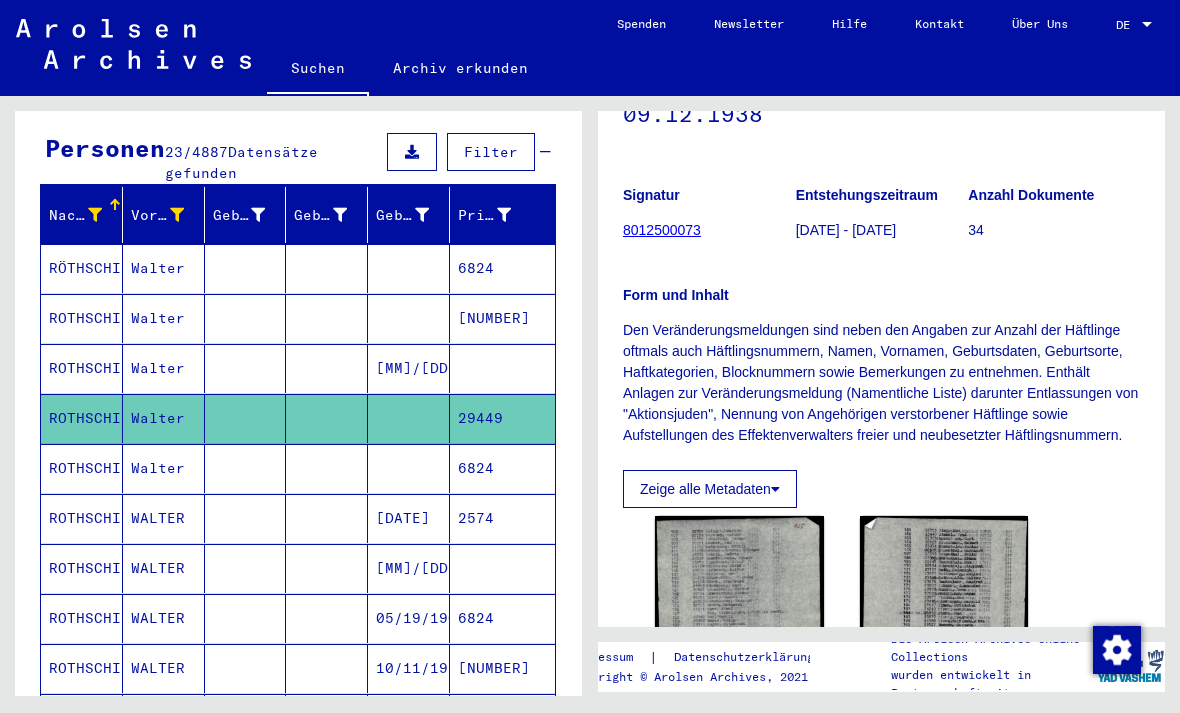 click on "6824" at bounding box center (502, 518) 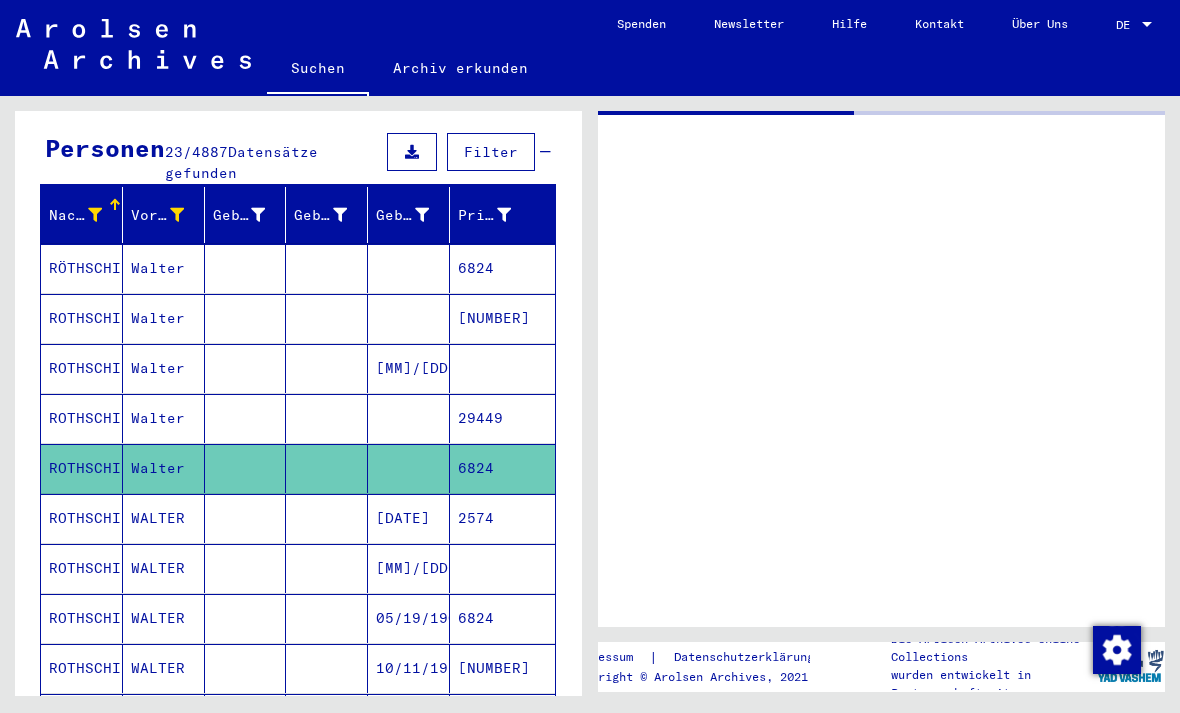 scroll, scrollTop: 0, scrollLeft: 0, axis: both 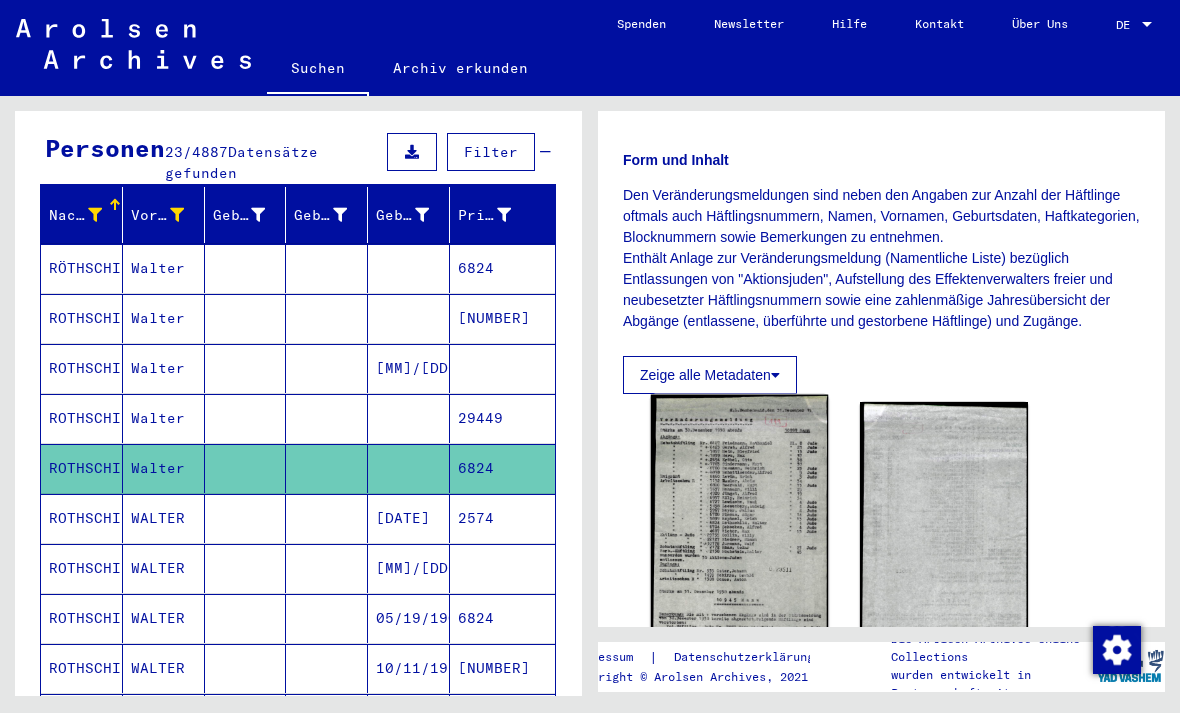 click 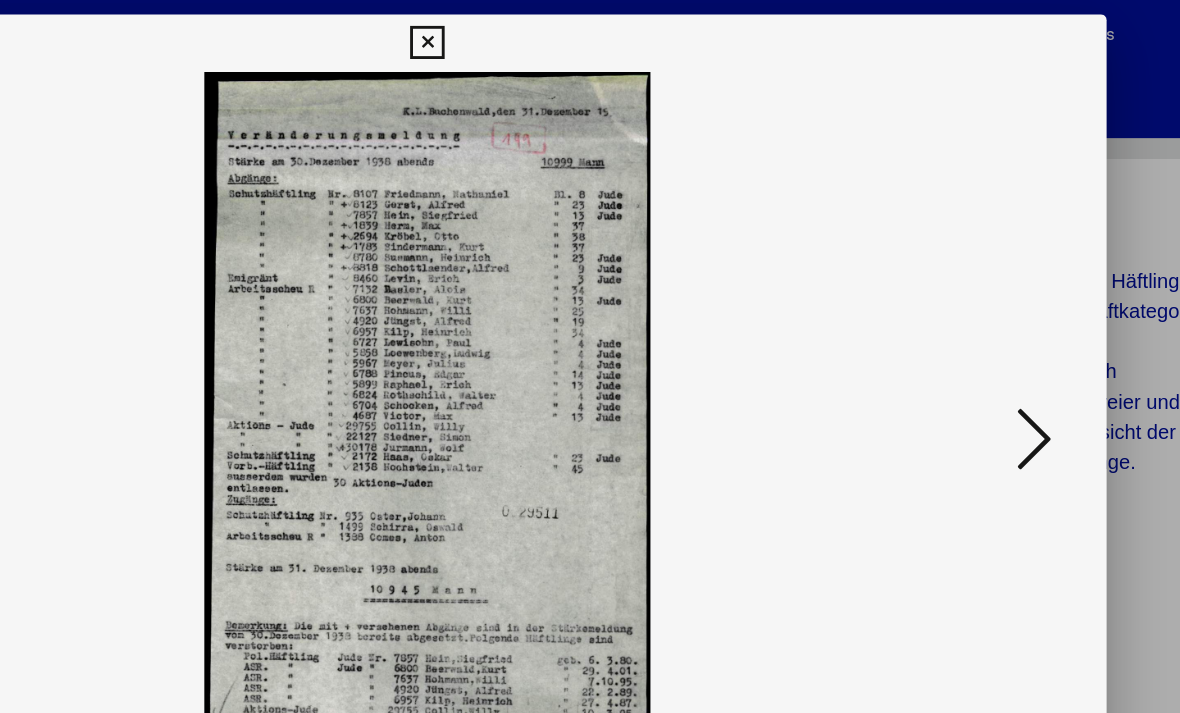 click at bounding box center [589, 30] 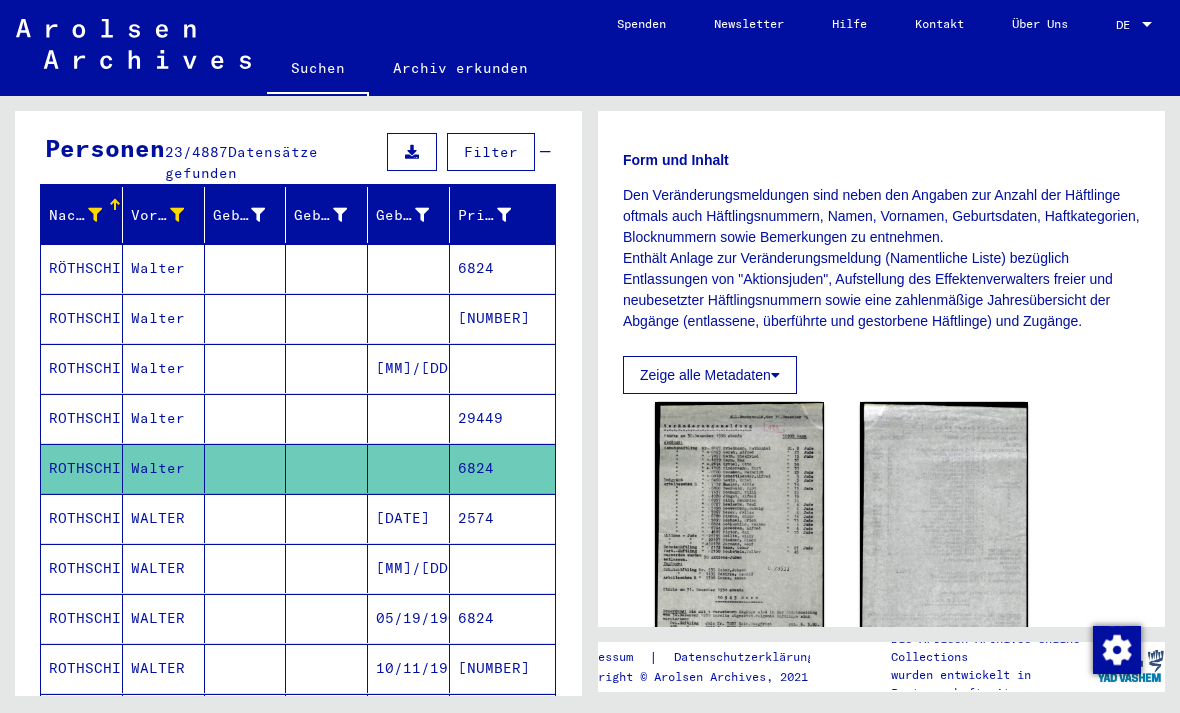 click on "[DATE]" at bounding box center (409, 568) 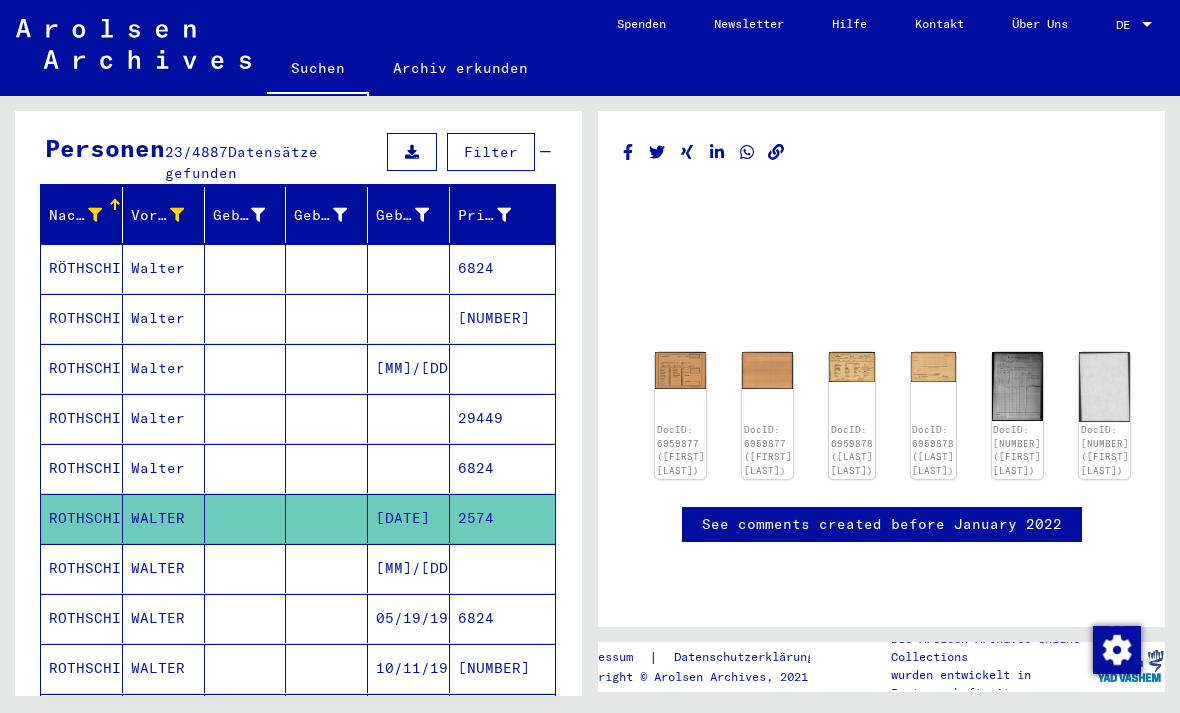 scroll, scrollTop: 180, scrollLeft: 0, axis: vertical 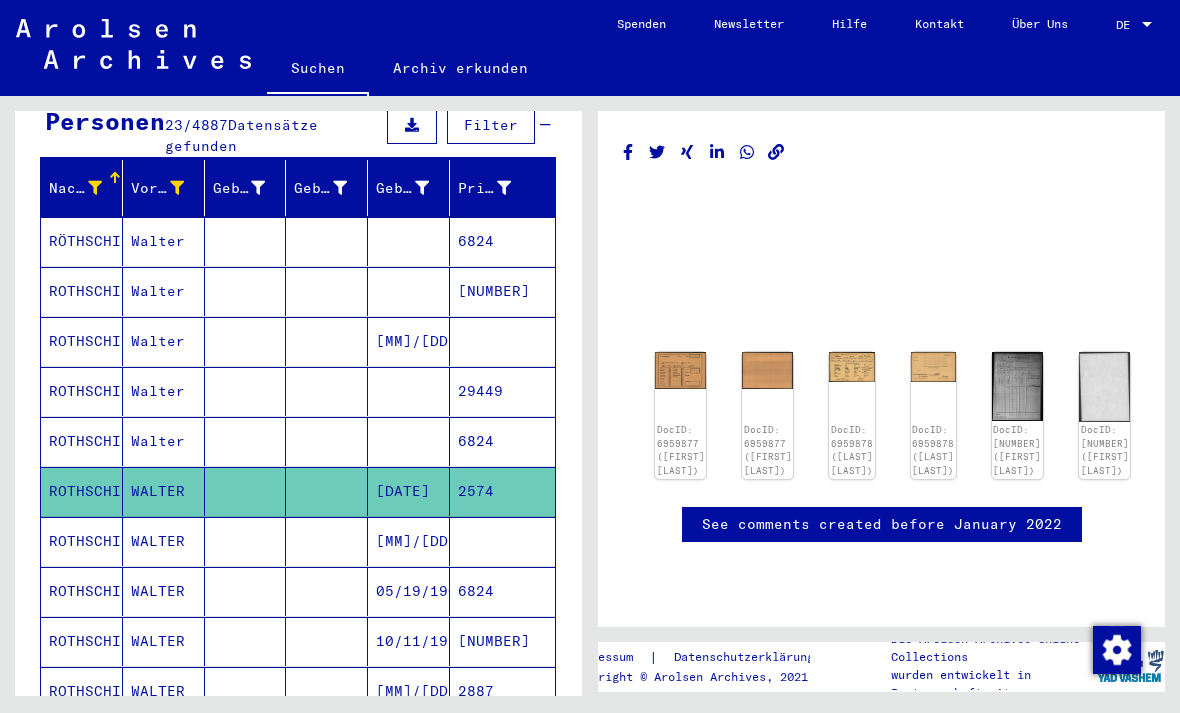 click on "05/19/1908" at bounding box center [409, 641] 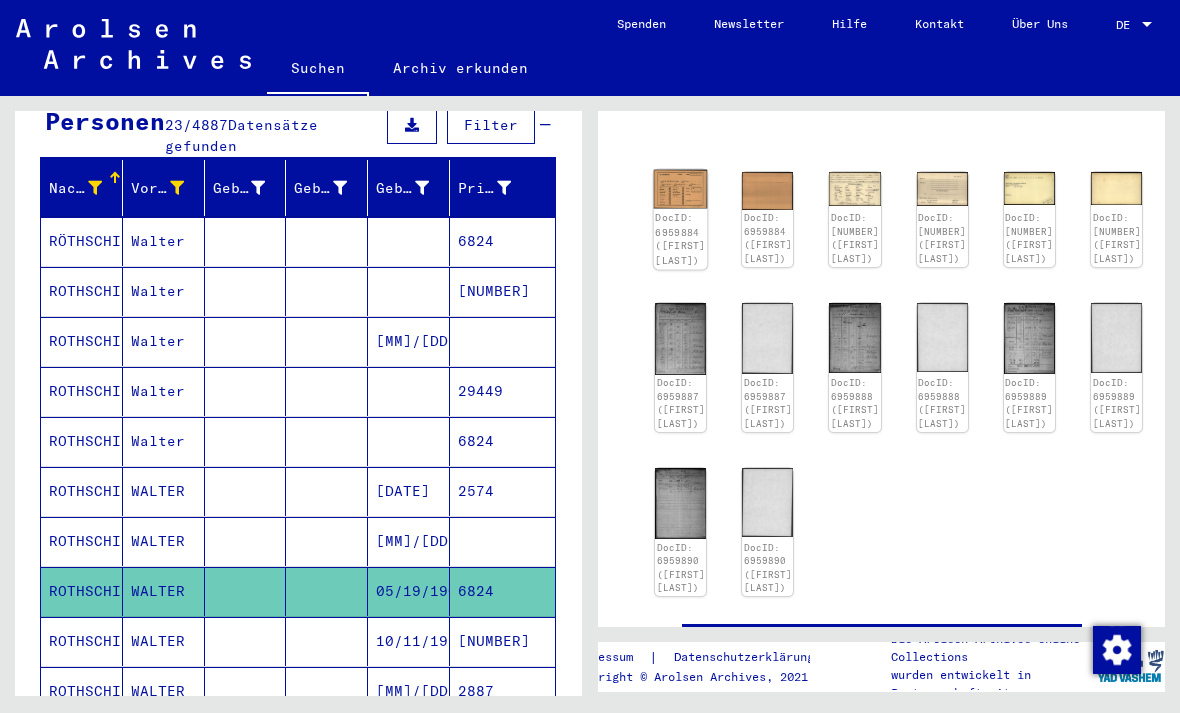 click 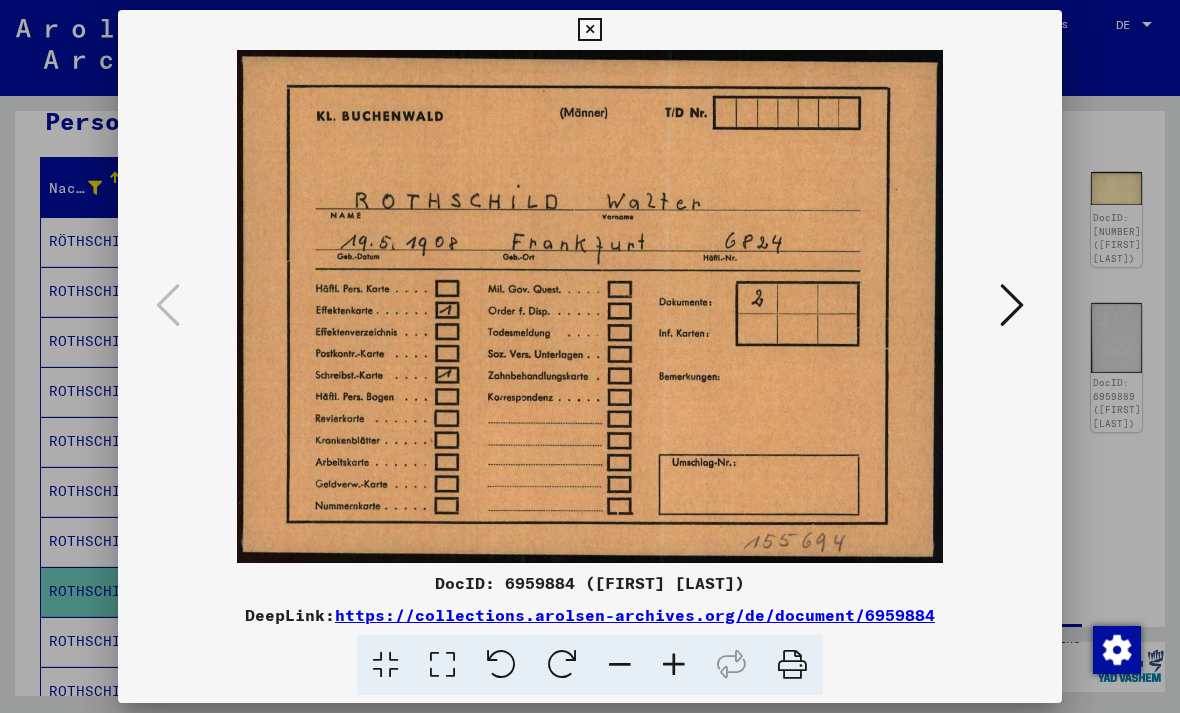 click at bounding box center [1012, 305] 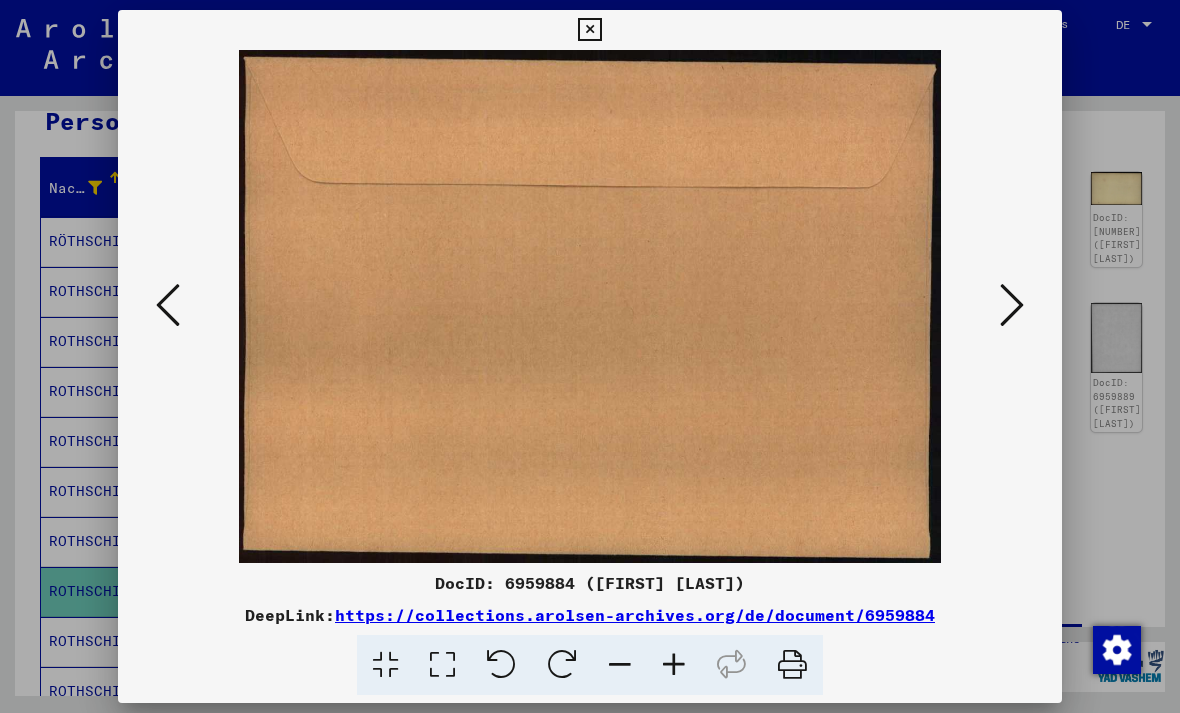 click at bounding box center [1012, 305] 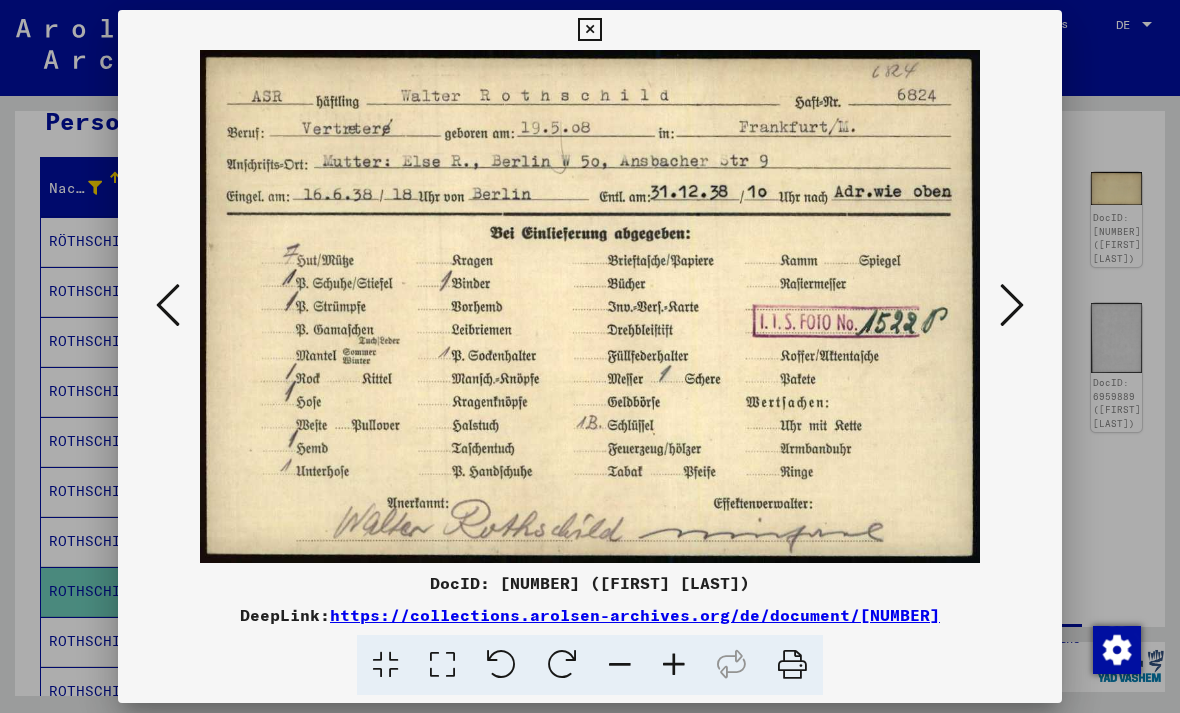 click at bounding box center (1012, 305) 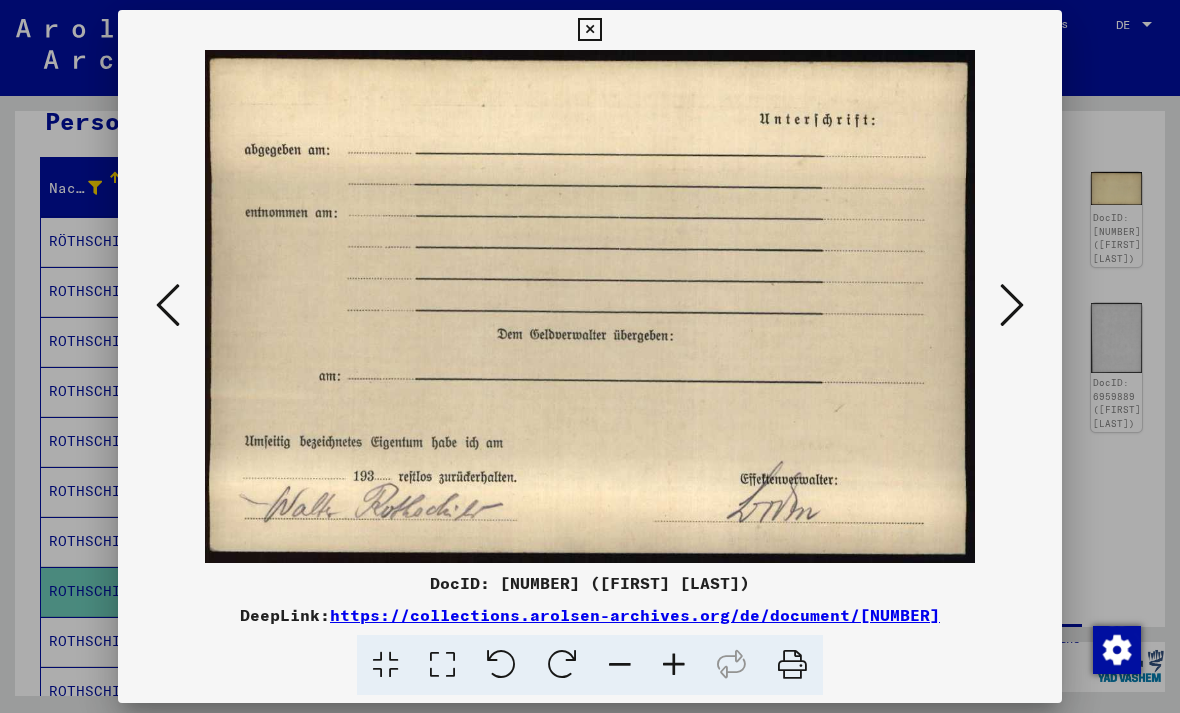 click at bounding box center [1012, 305] 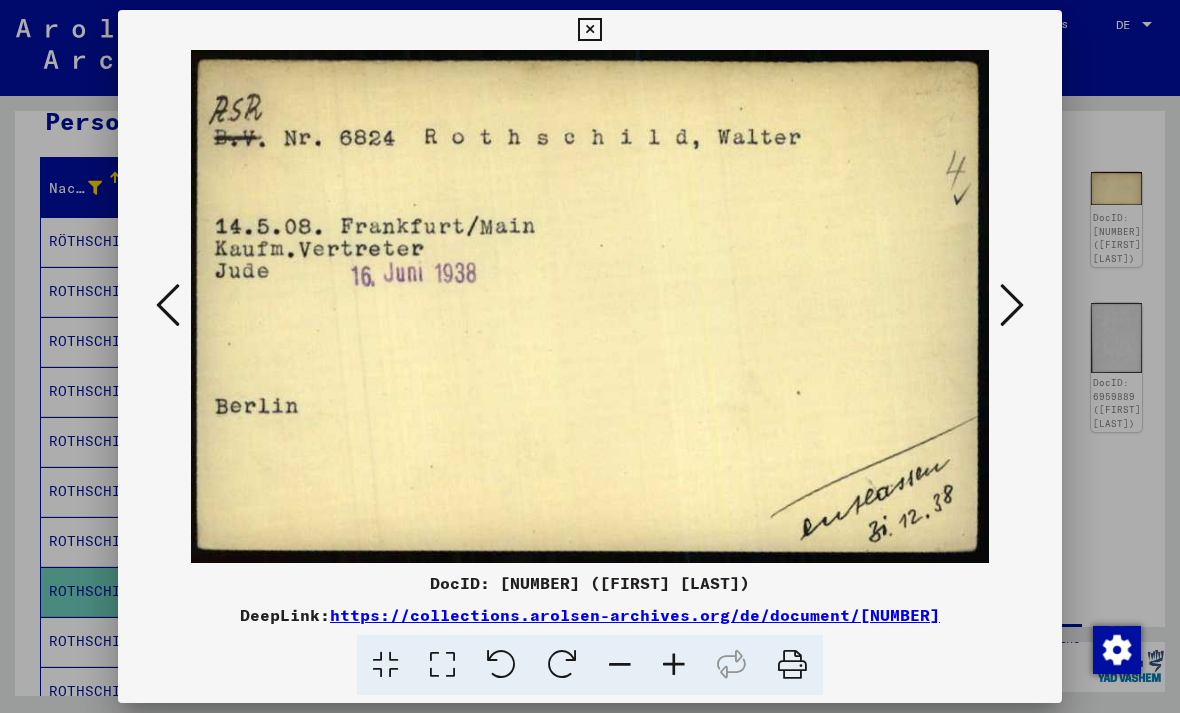 click at bounding box center (1012, 305) 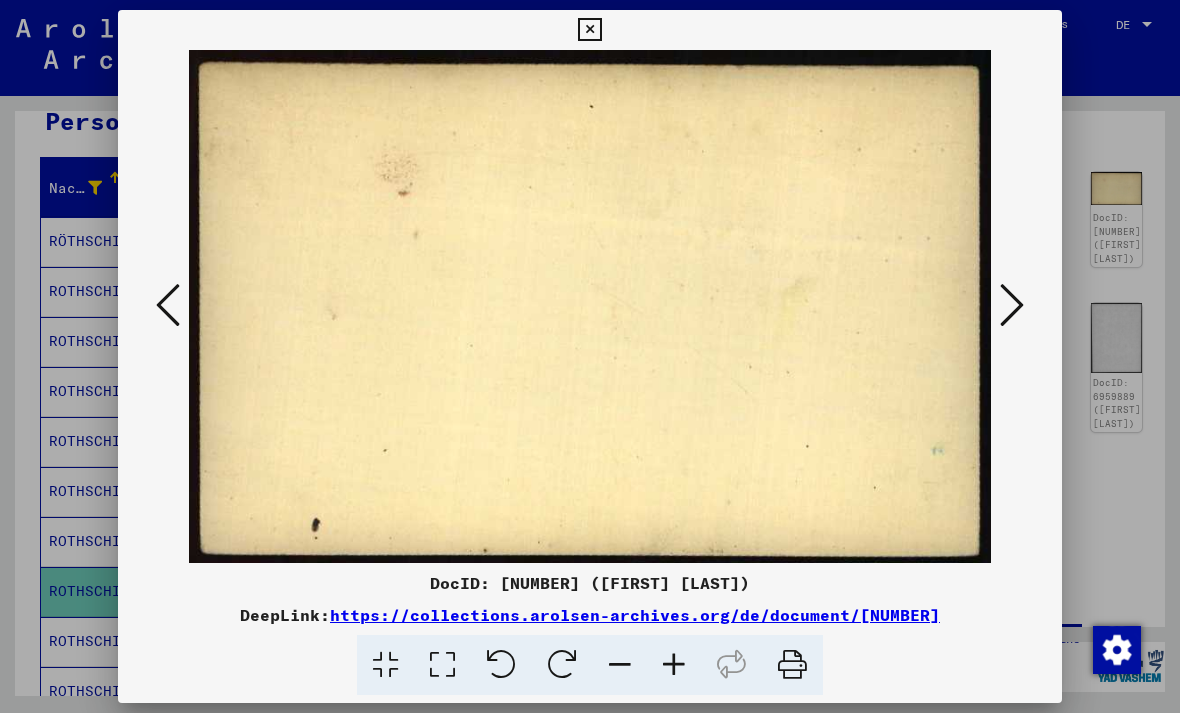 click at bounding box center (1012, 305) 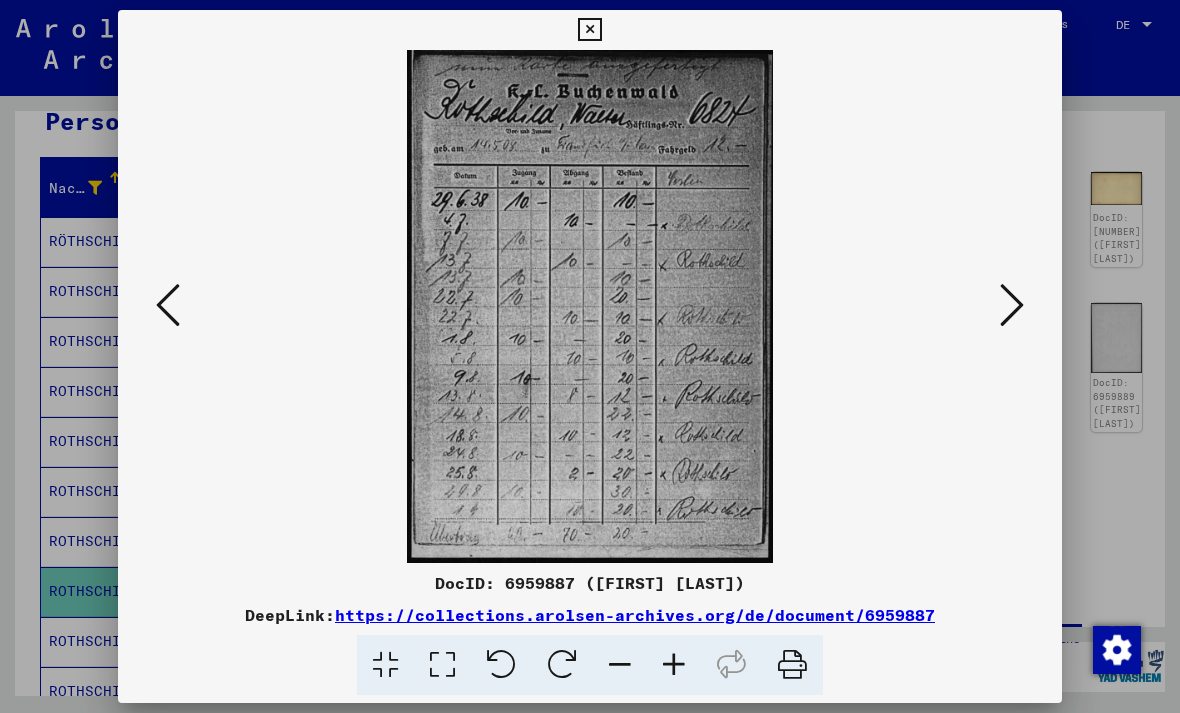 click at bounding box center [1012, 305] 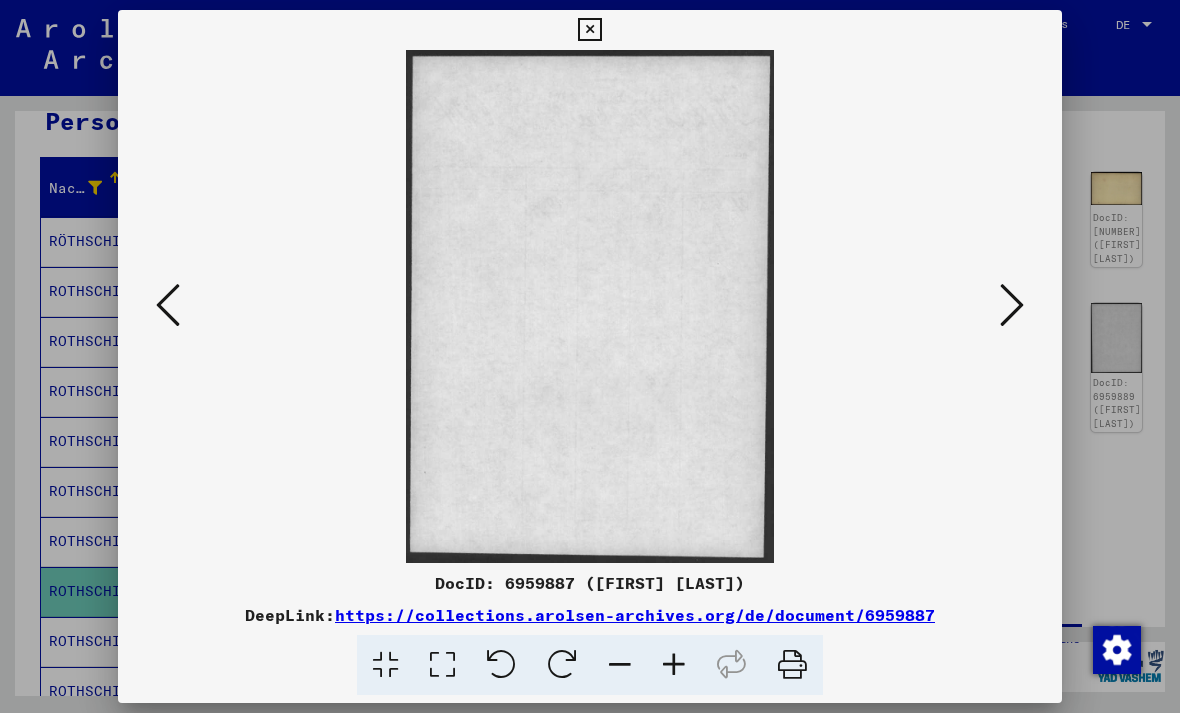 click at bounding box center [1012, 305] 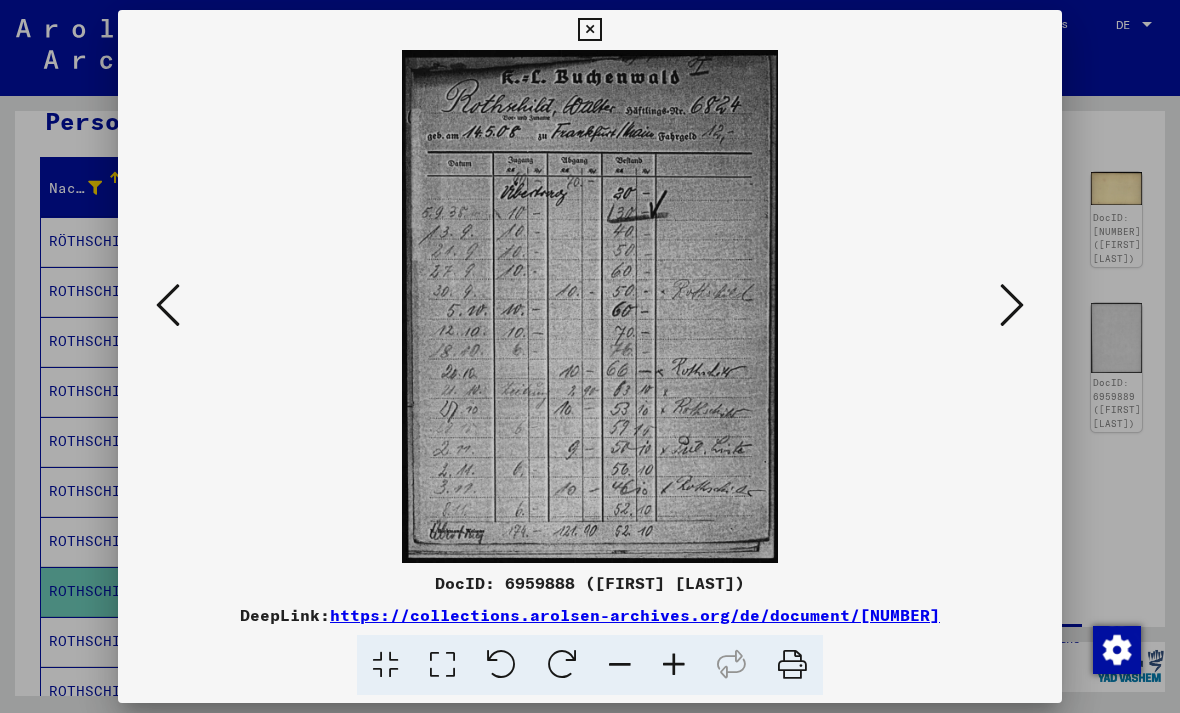 click at bounding box center (1012, 305) 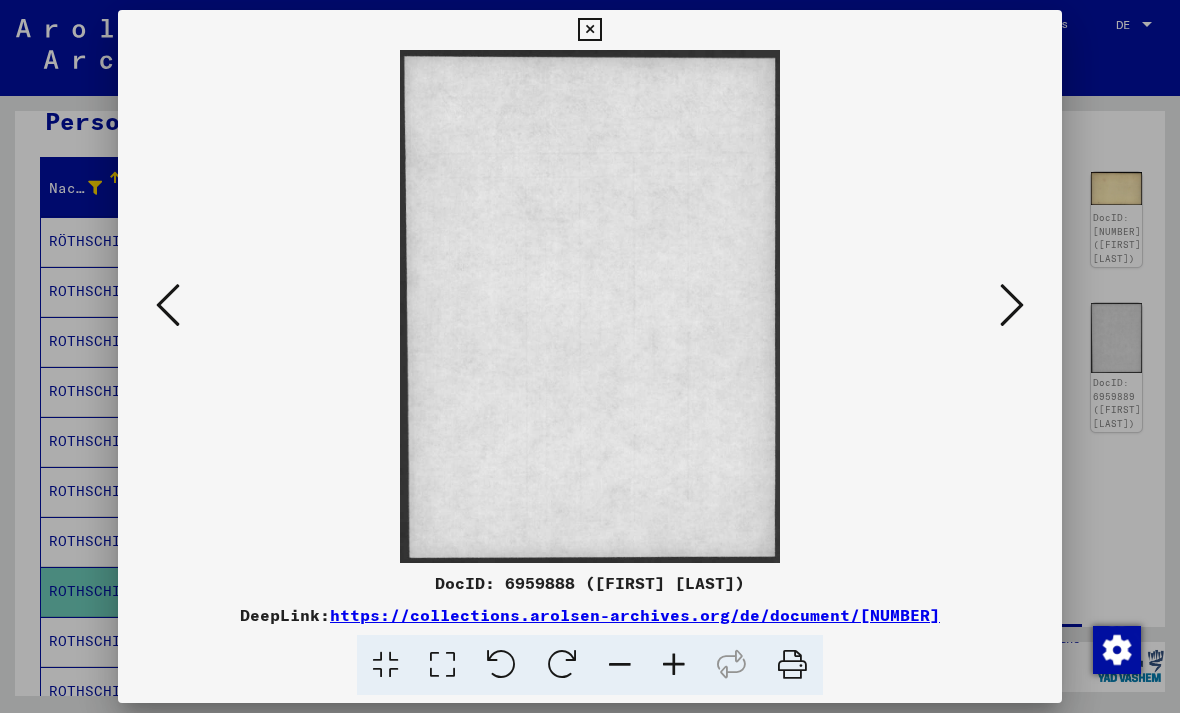 click at bounding box center [1012, 306] 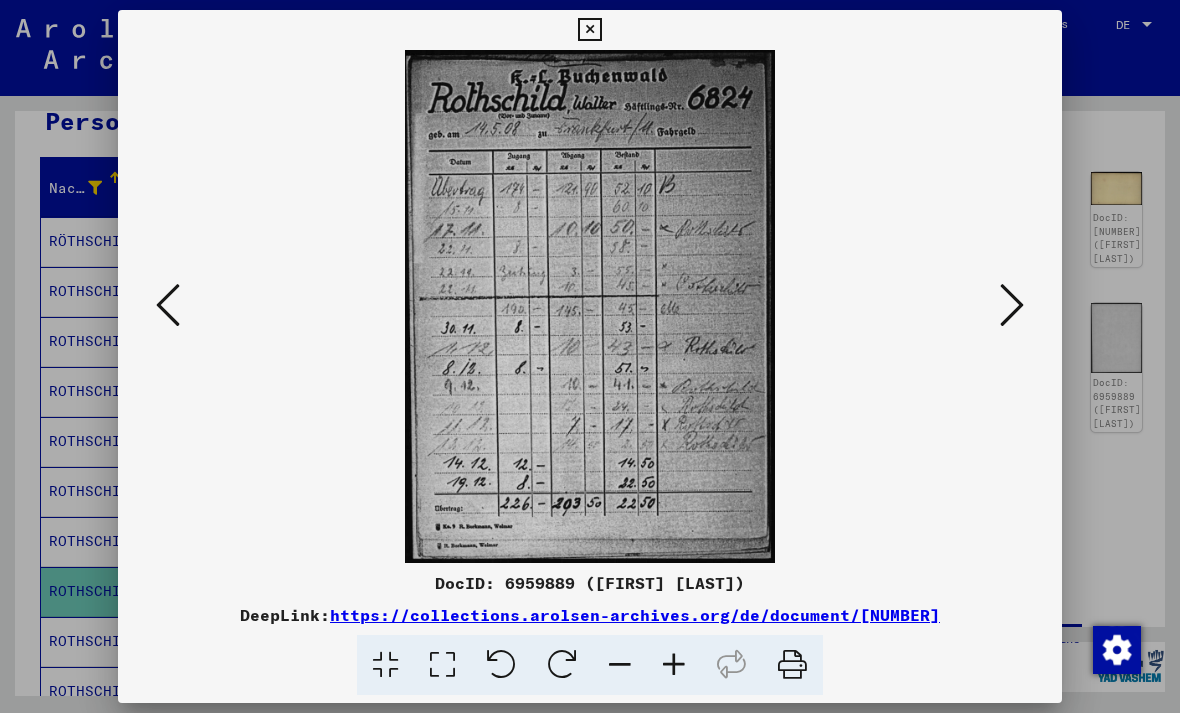 click at bounding box center (1012, 306) 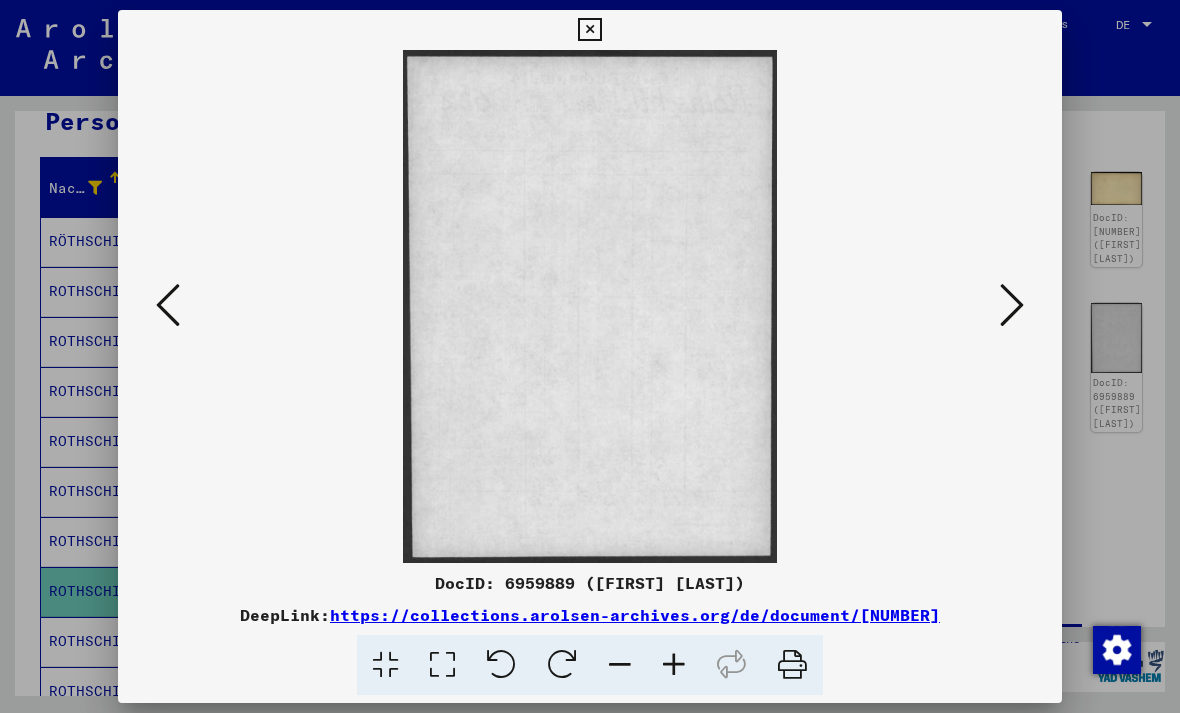 click at bounding box center (1012, 306) 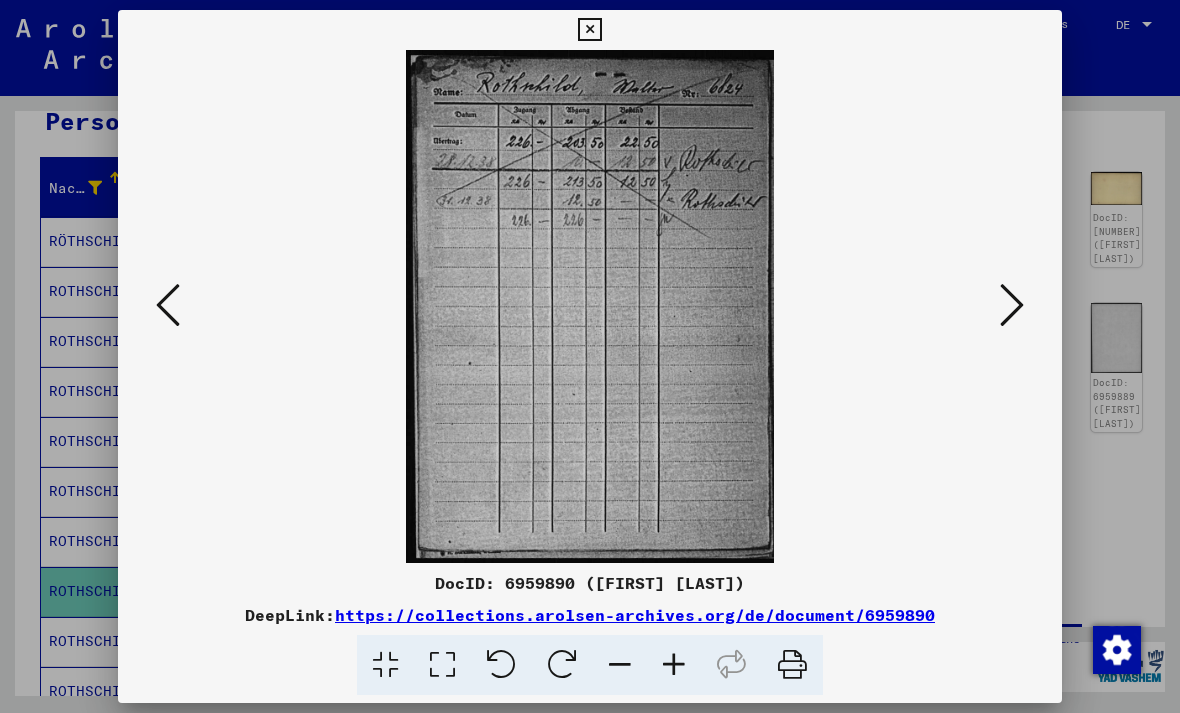 click at bounding box center [1012, 306] 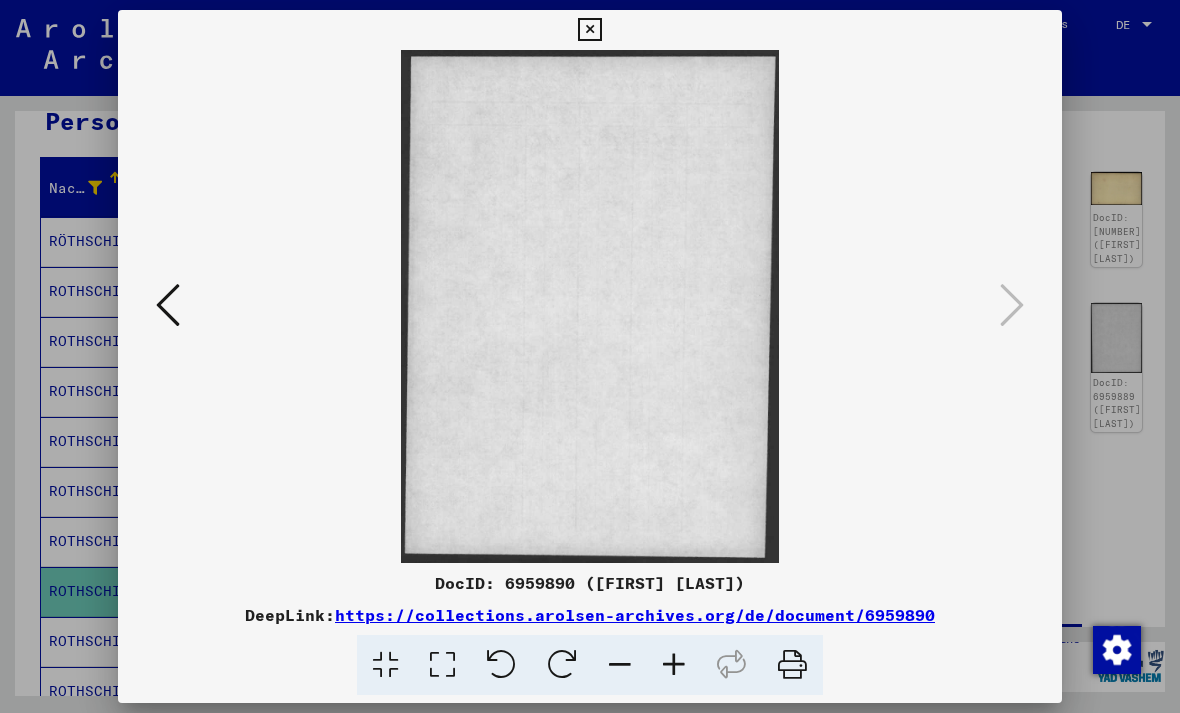 click at bounding box center [589, 30] 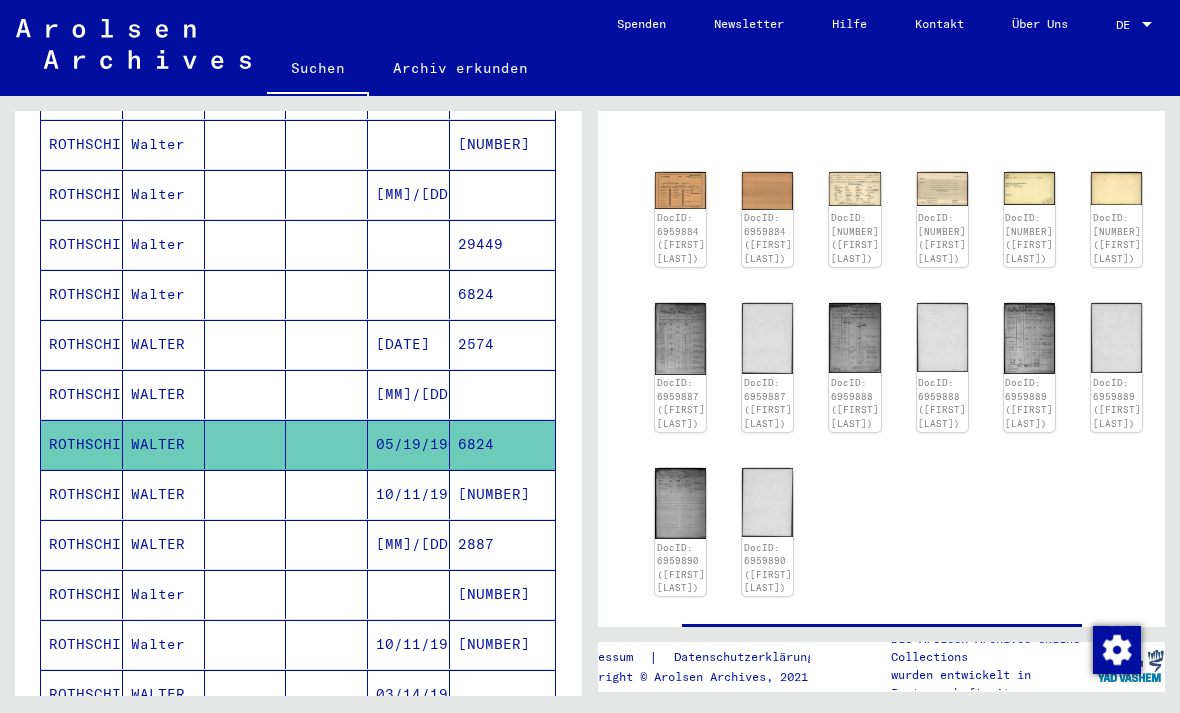 scroll, scrollTop: 374, scrollLeft: 0, axis: vertical 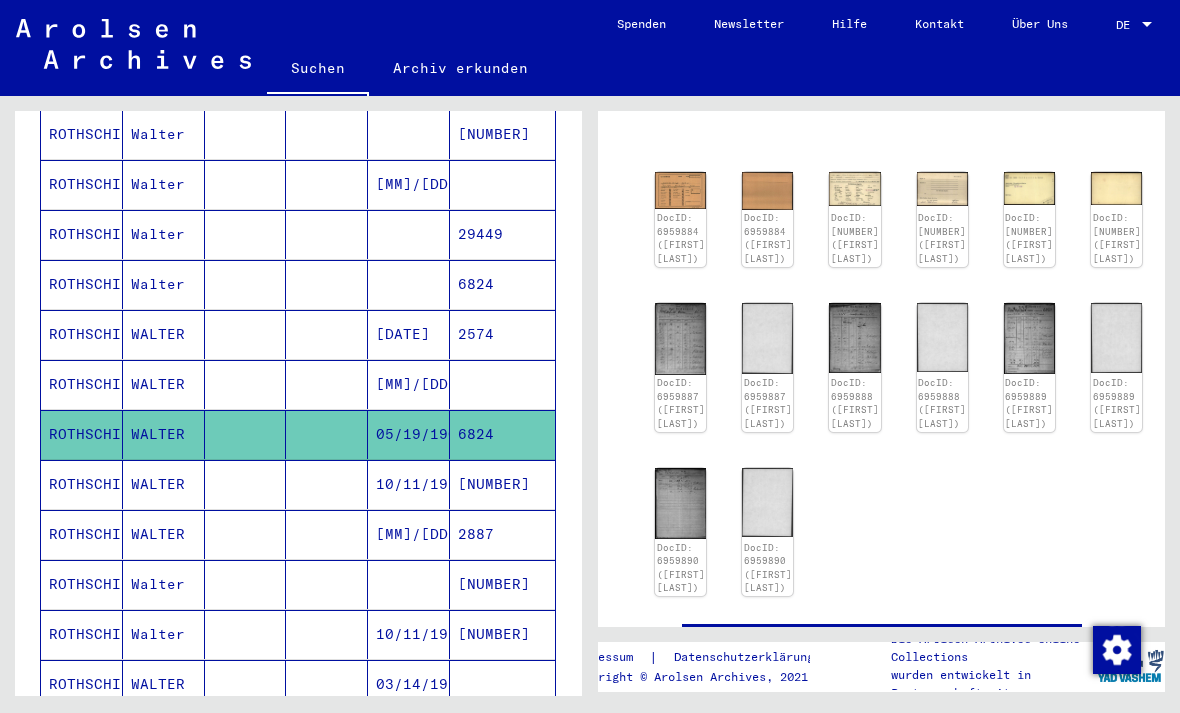 click on "[MM]/[DD]/[YYYY]" at bounding box center [409, 584] 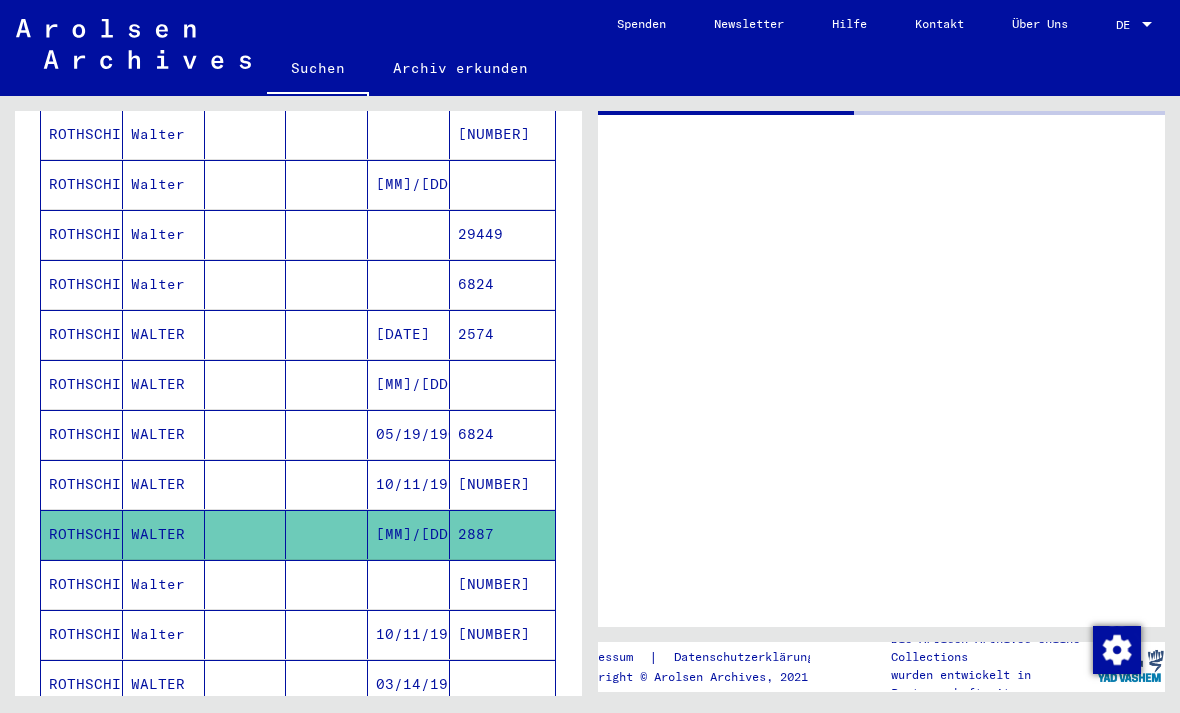 scroll, scrollTop: 0, scrollLeft: 0, axis: both 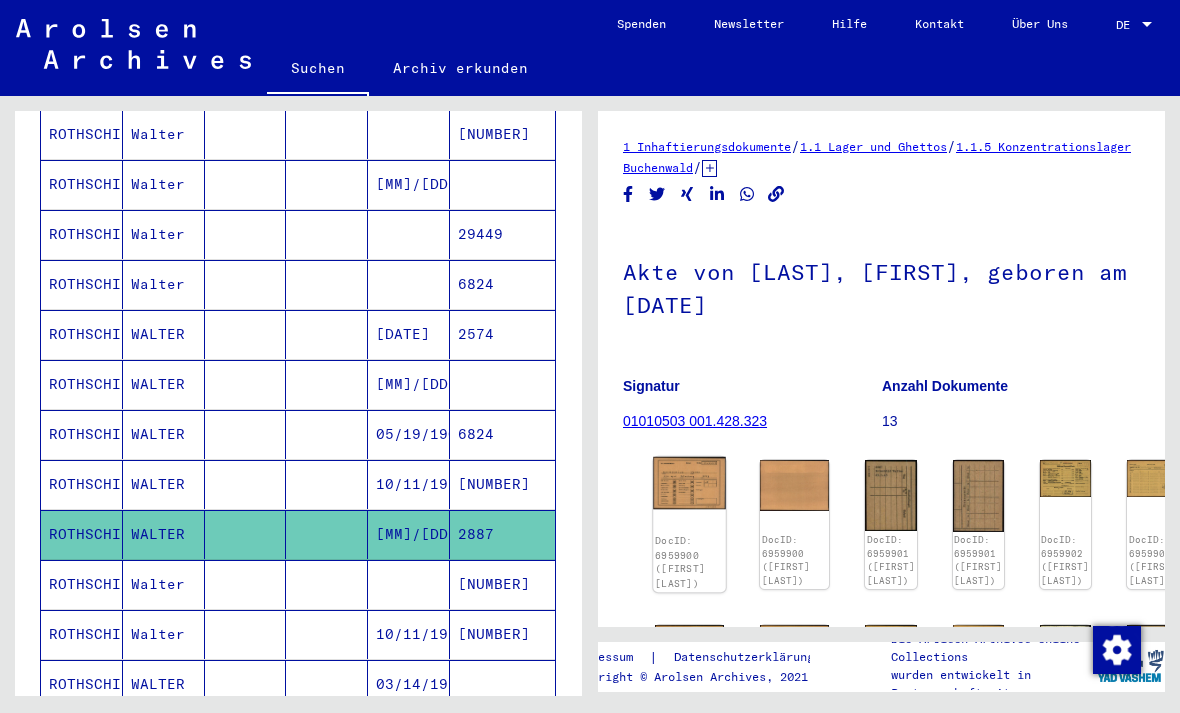 click 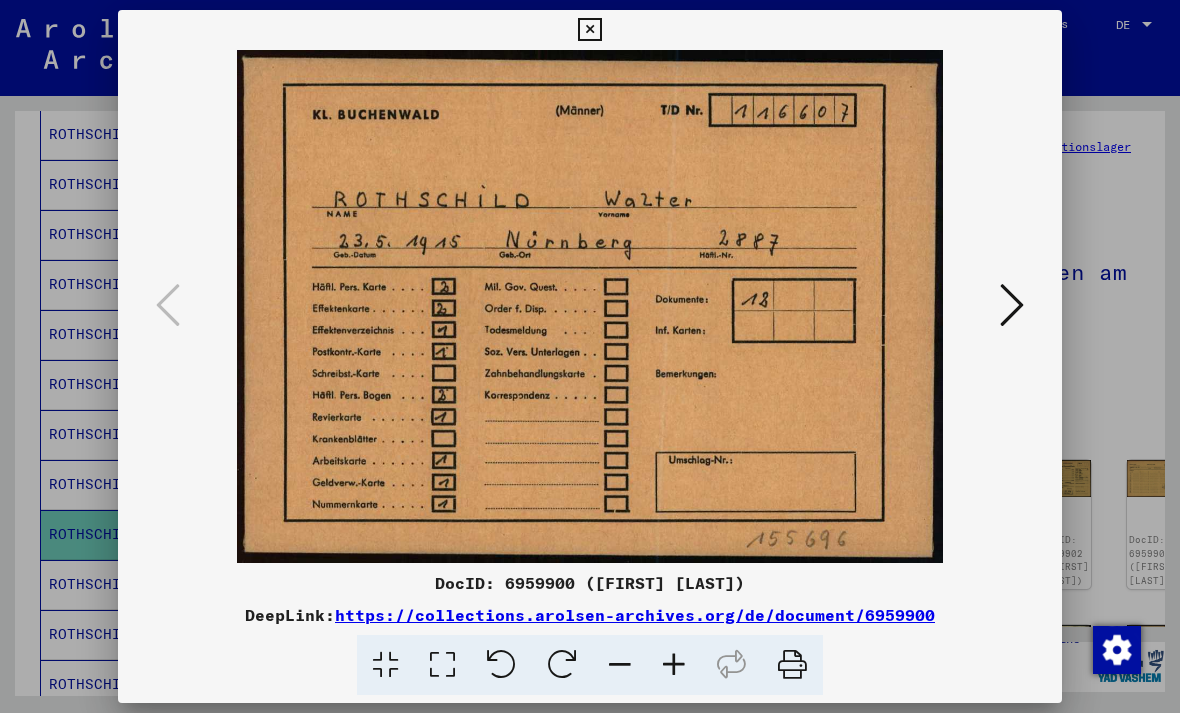 click at bounding box center [589, 30] 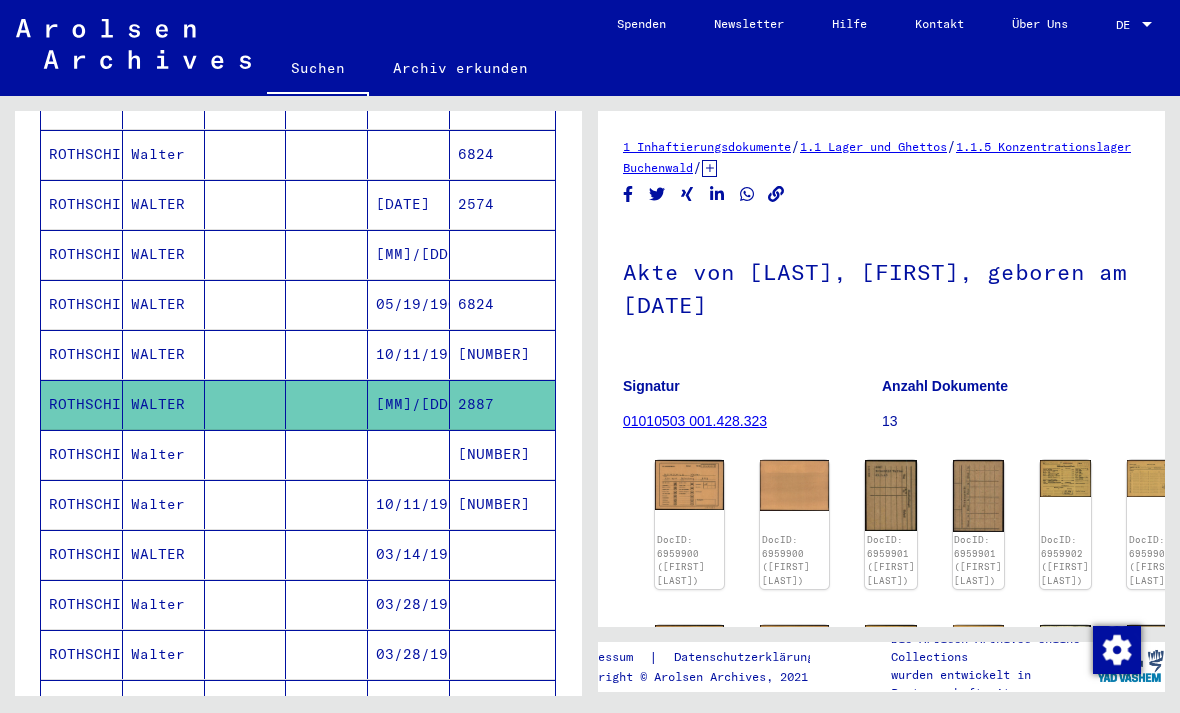 scroll, scrollTop: 500, scrollLeft: 0, axis: vertical 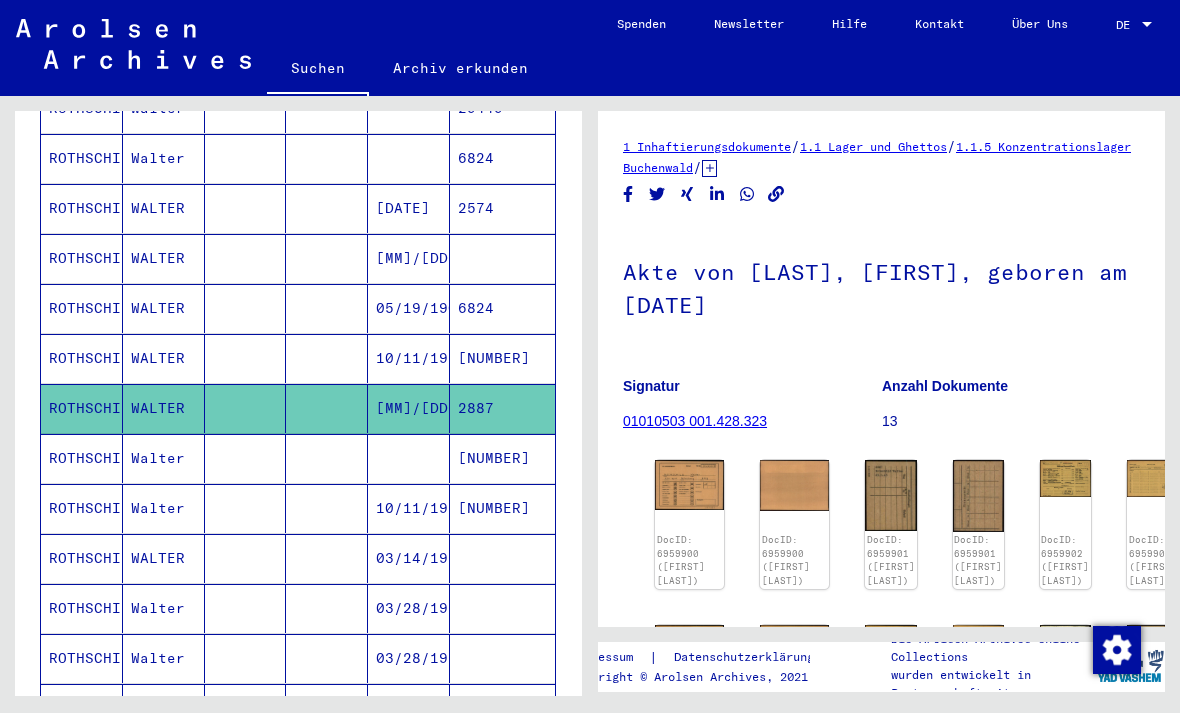 click at bounding box center [409, 508] 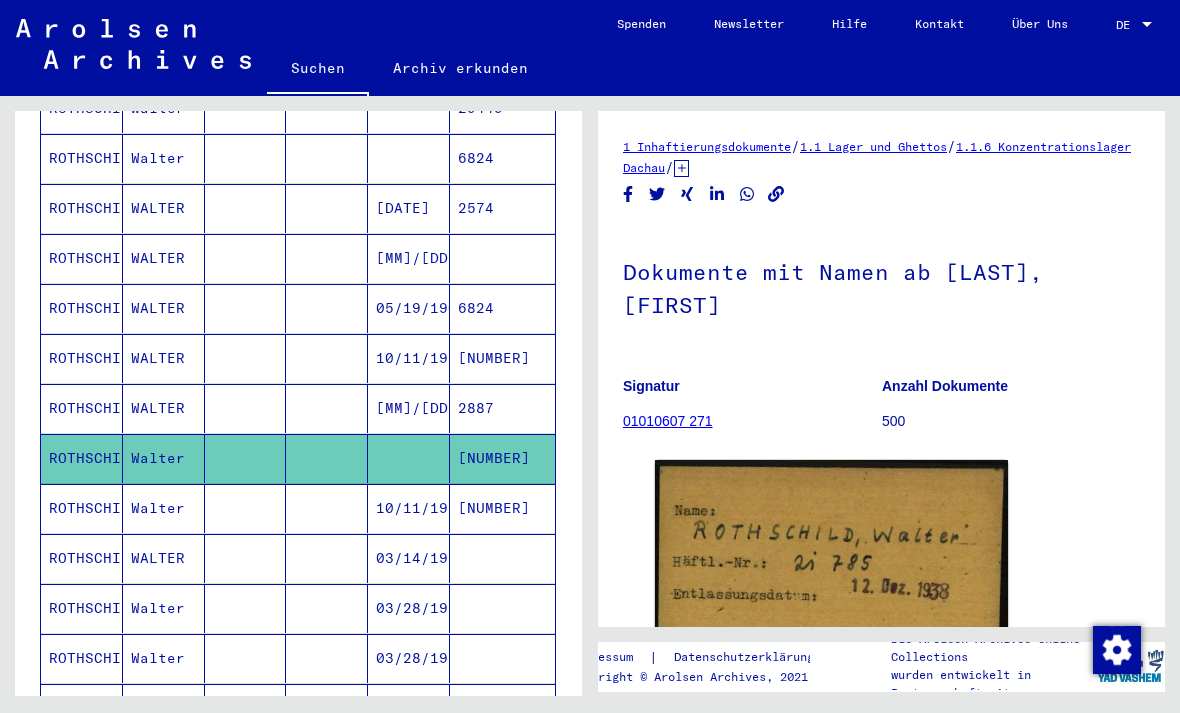 scroll, scrollTop: 0, scrollLeft: 0, axis: both 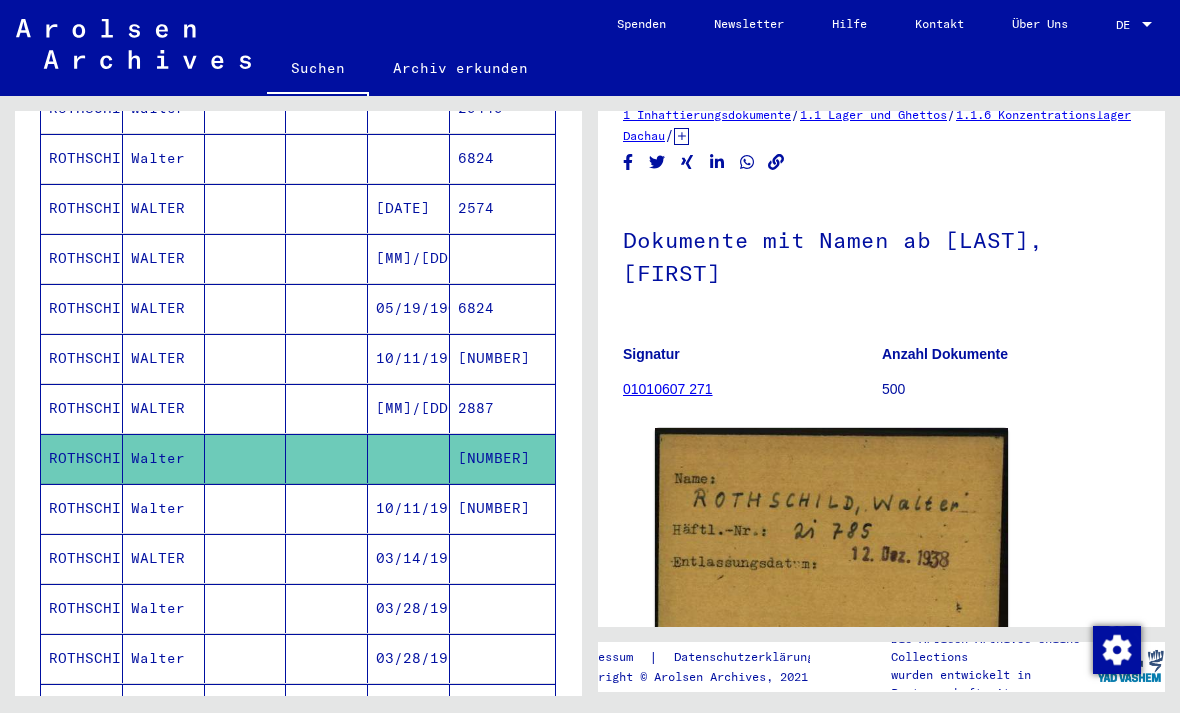 click on "10/11/1912" at bounding box center (409, 558) 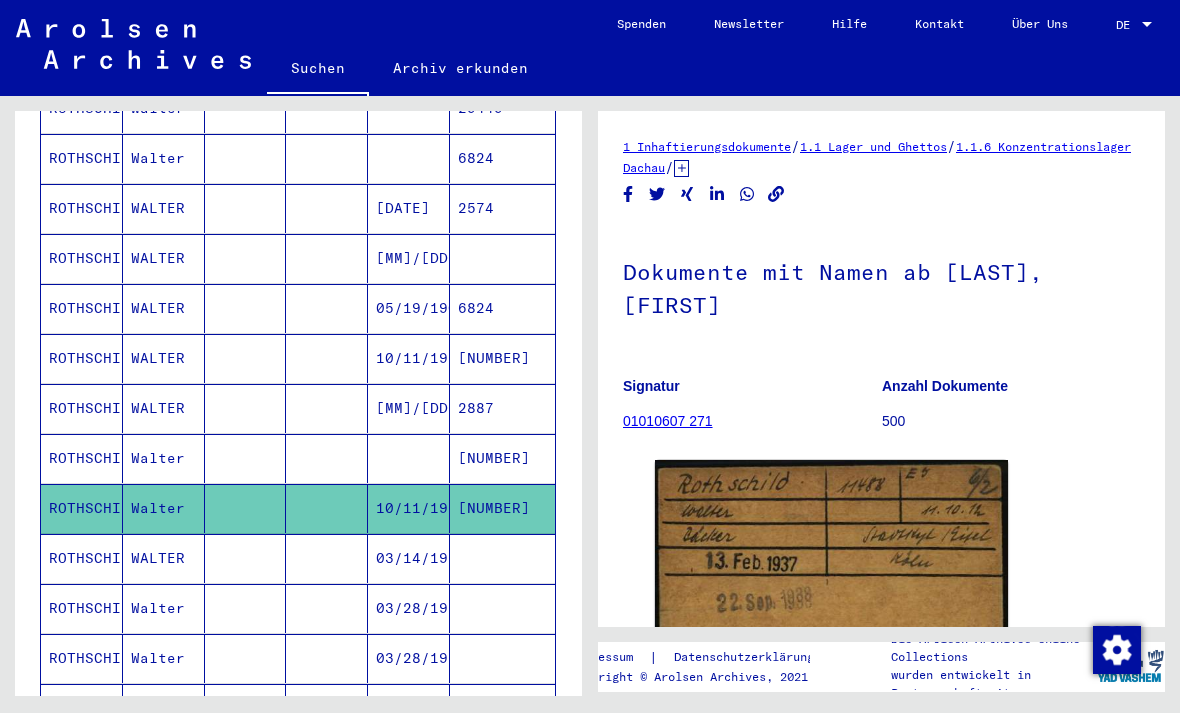 scroll, scrollTop: 0, scrollLeft: 0, axis: both 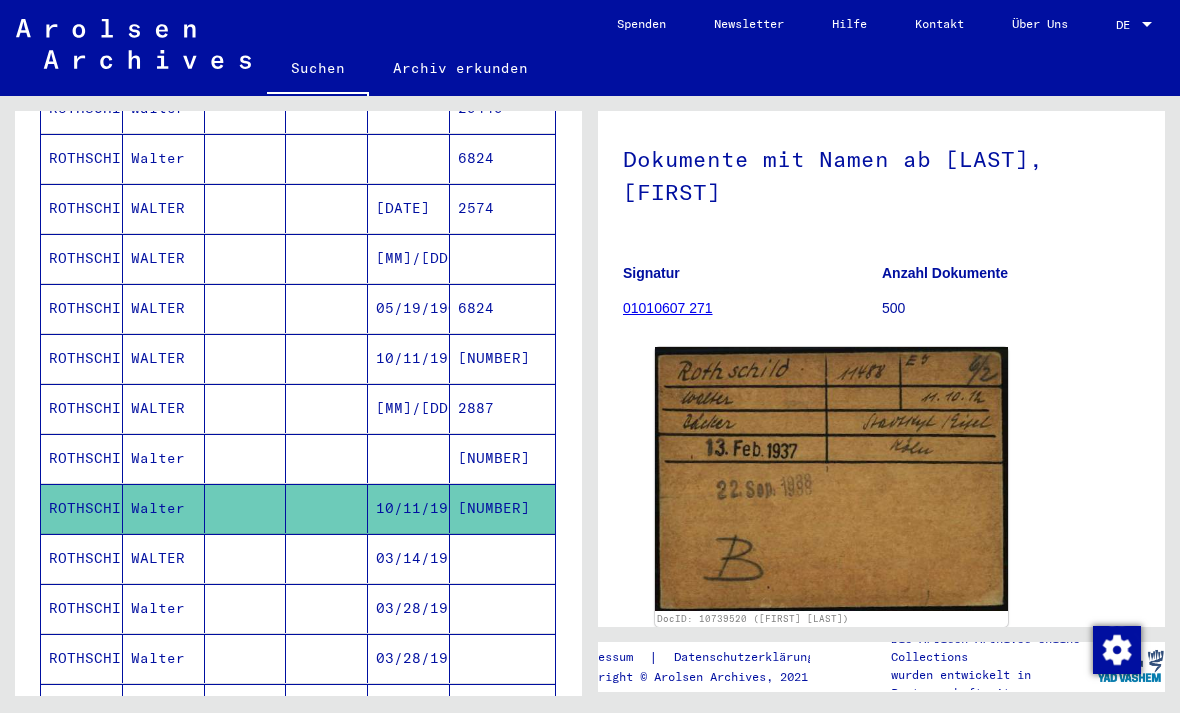 click on "03/14/1913" at bounding box center (409, 608) 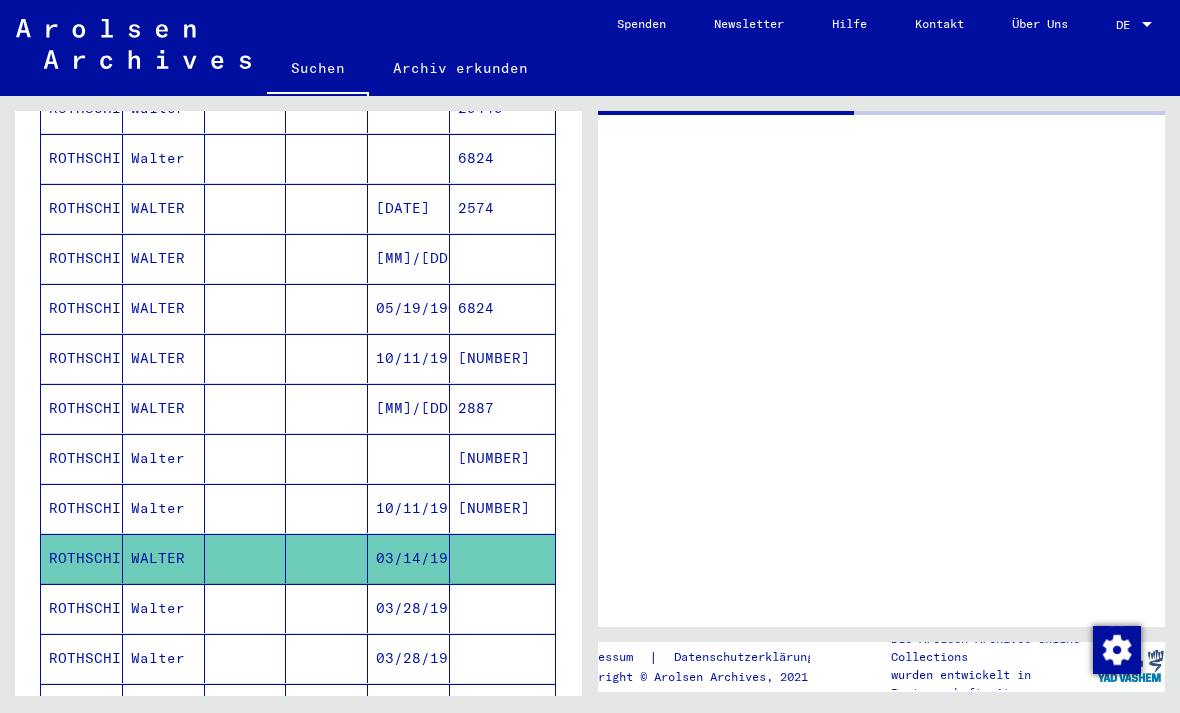 scroll, scrollTop: 0, scrollLeft: 0, axis: both 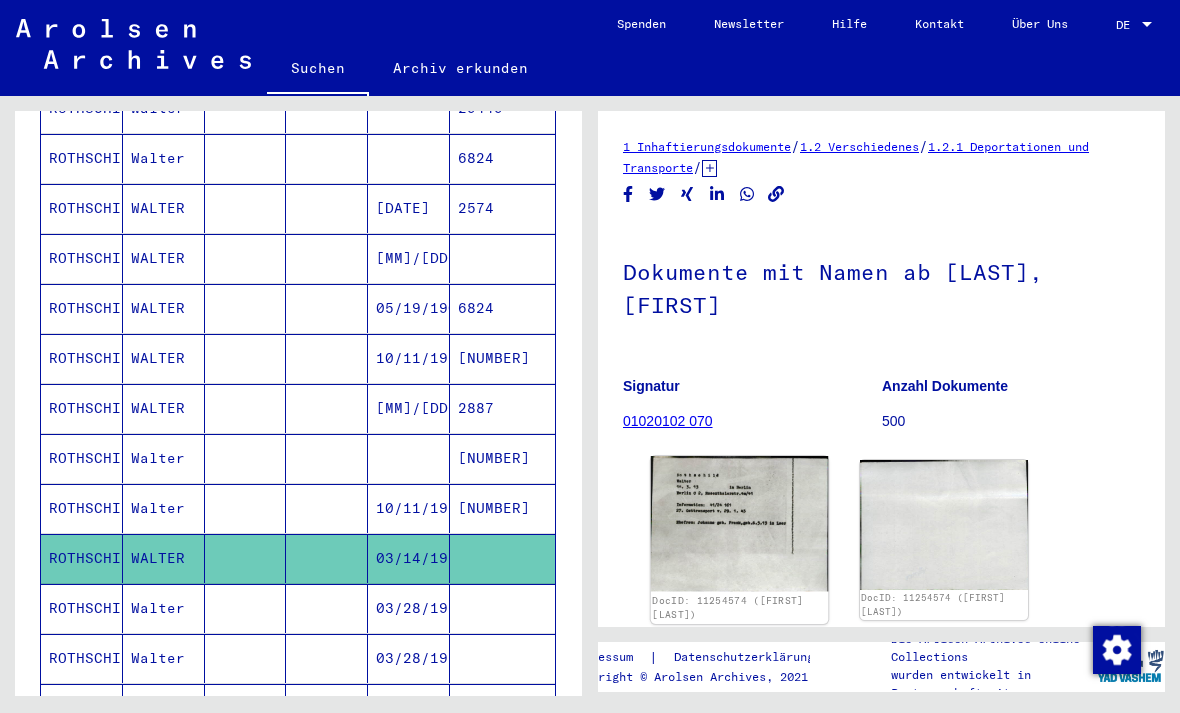 click 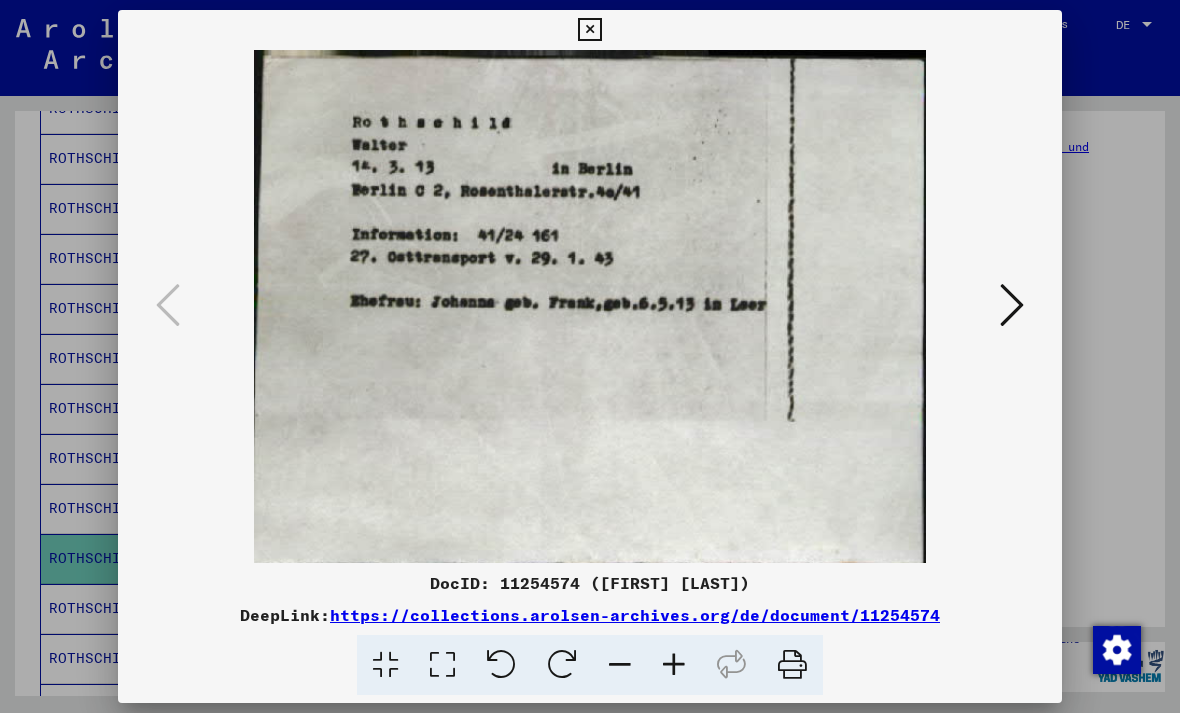 click at bounding box center [589, 30] 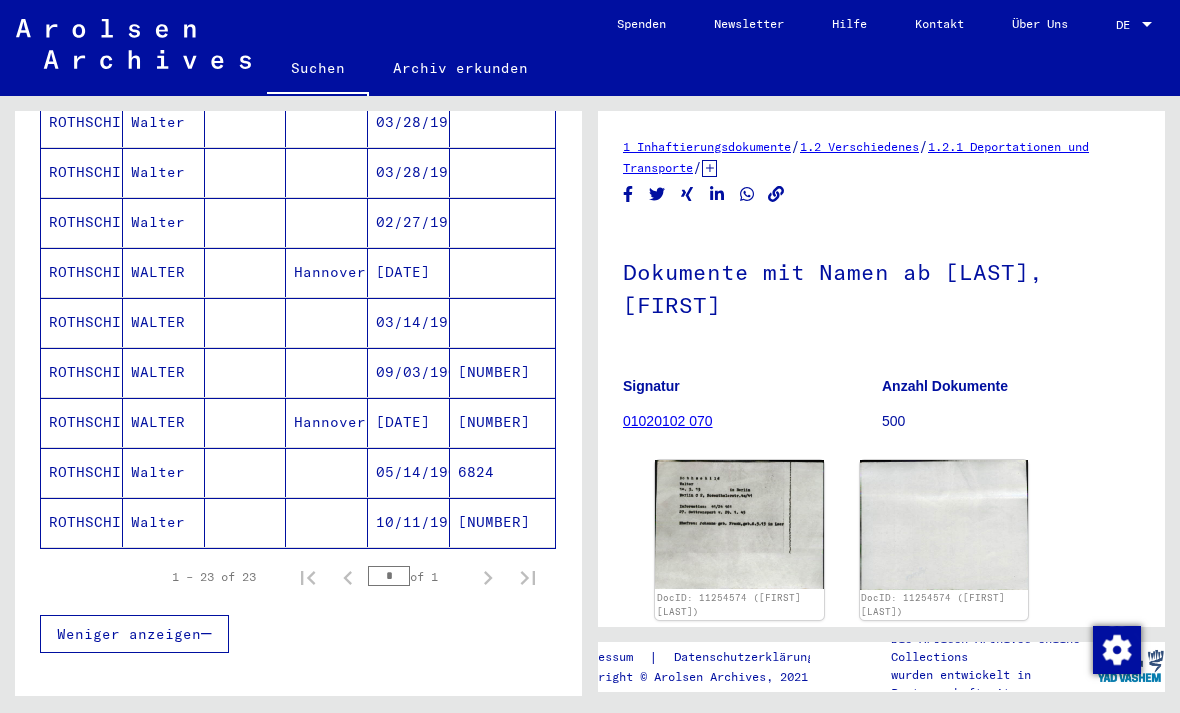 scroll, scrollTop: 1039, scrollLeft: 0, axis: vertical 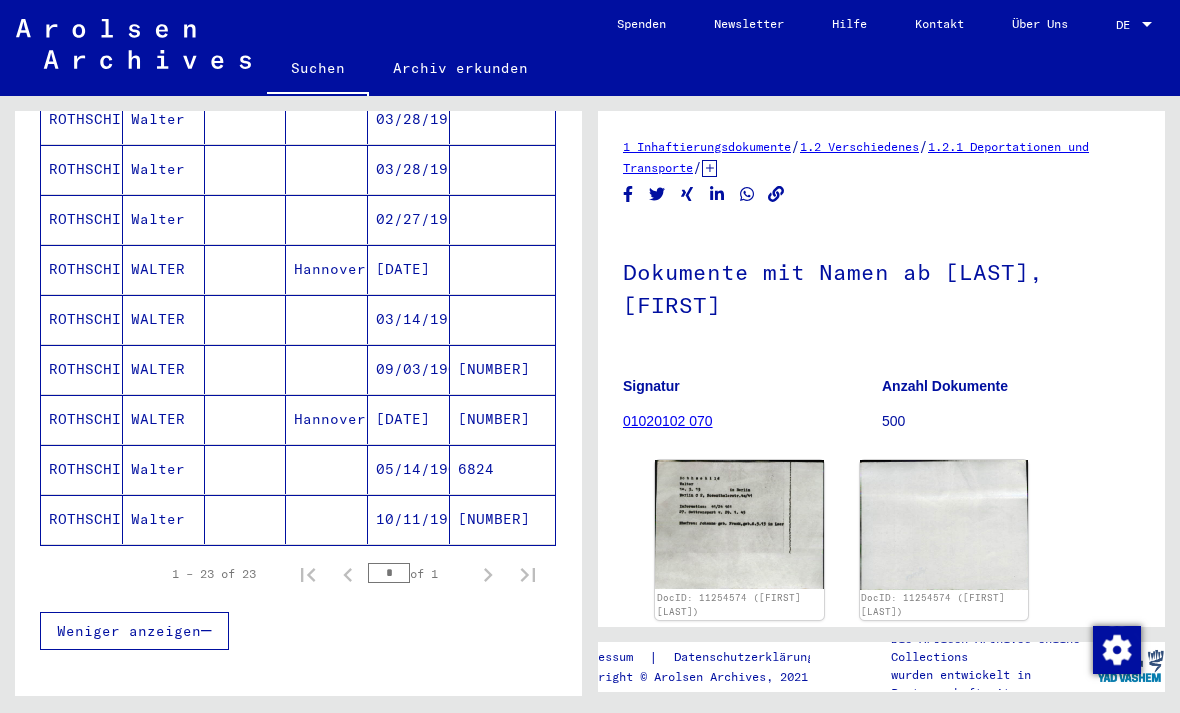 click on "05/14/1908" at bounding box center [409, 519] 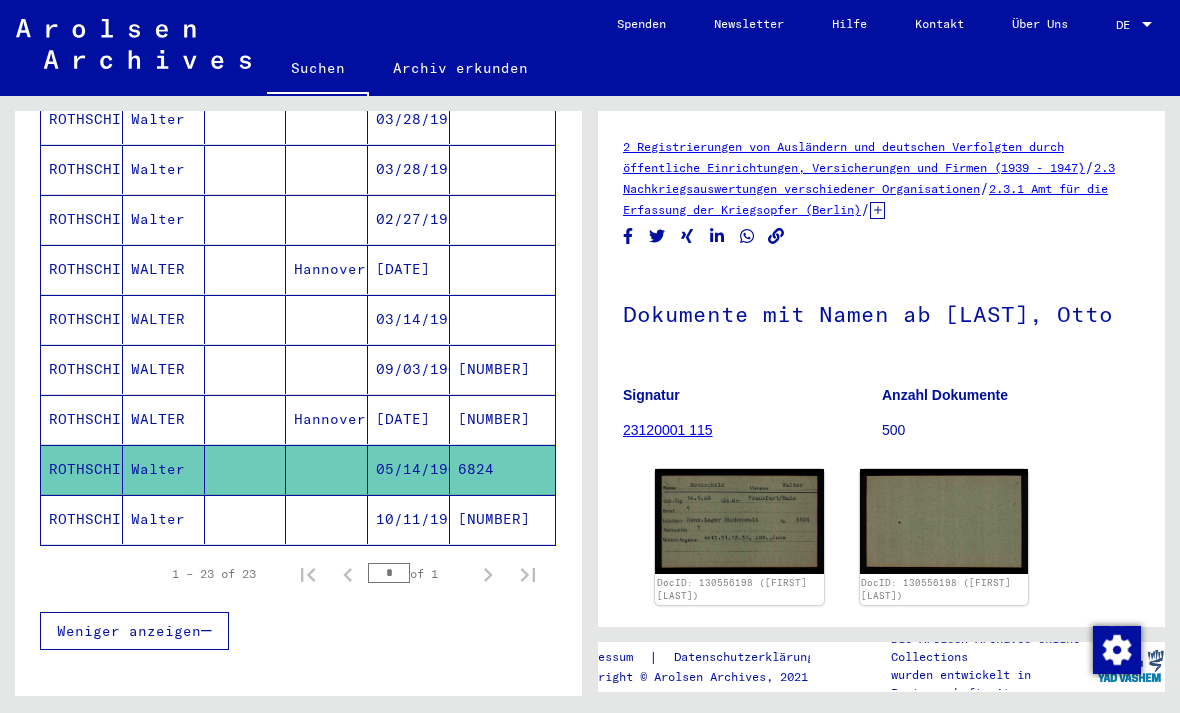 scroll, scrollTop: 0, scrollLeft: 0, axis: both 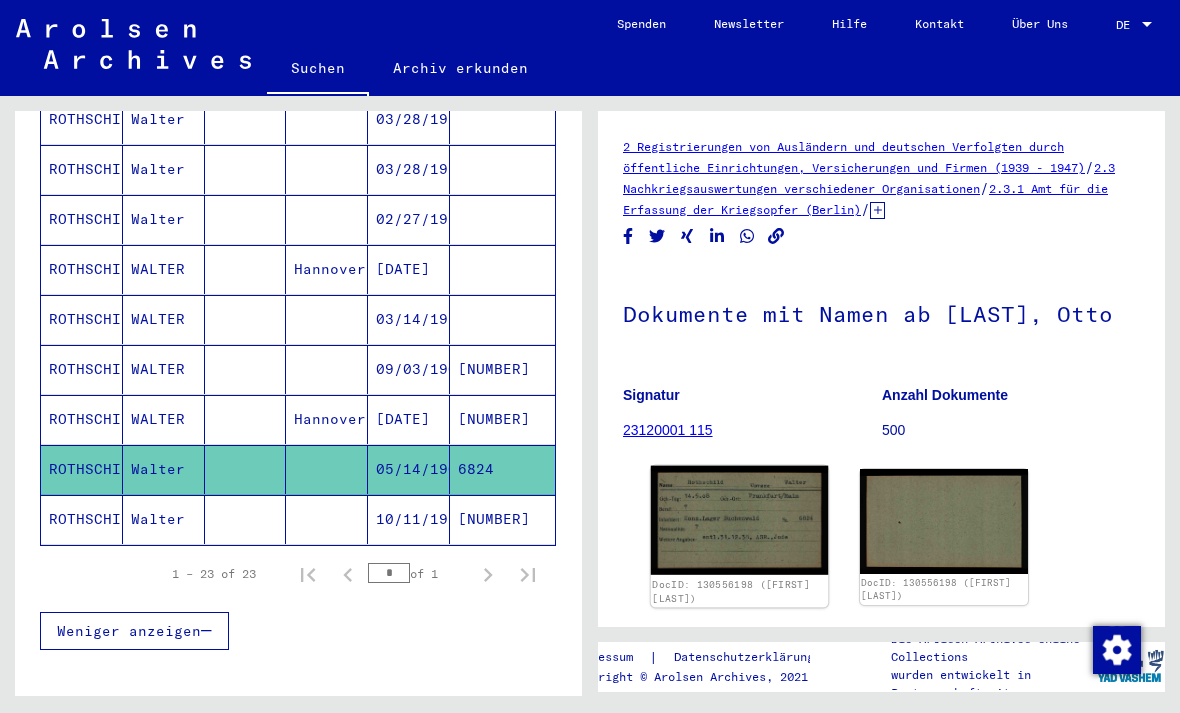 click 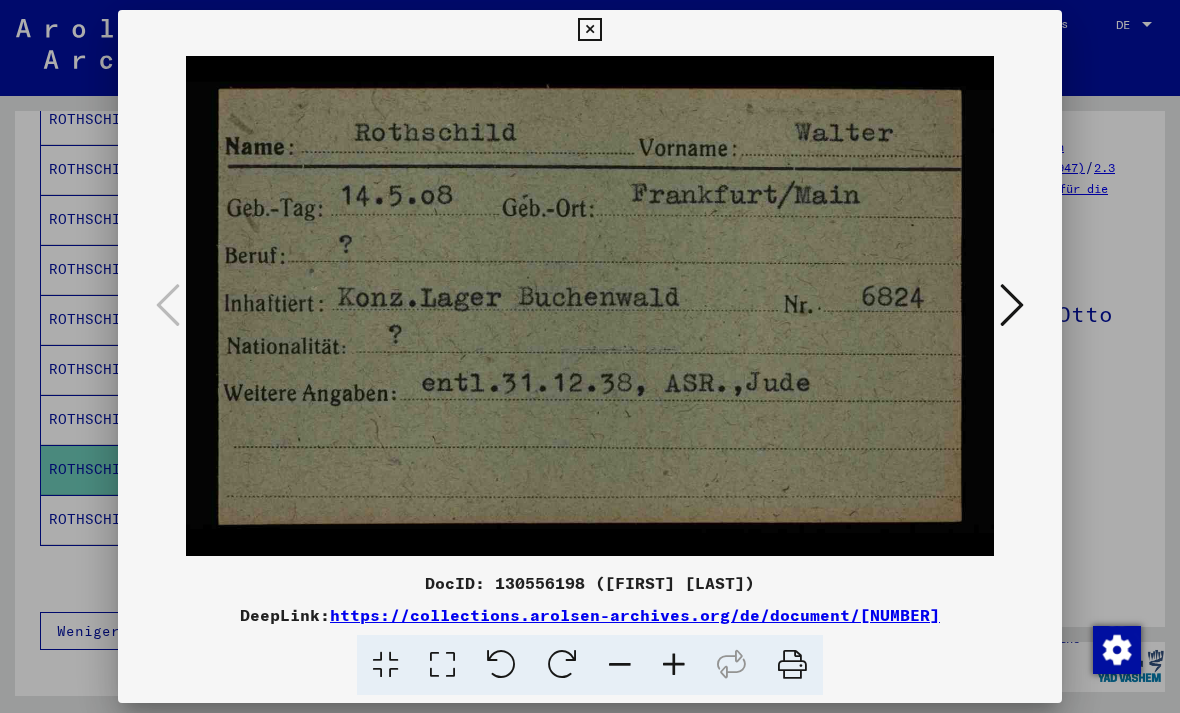 click at bounding box center [589, 30] 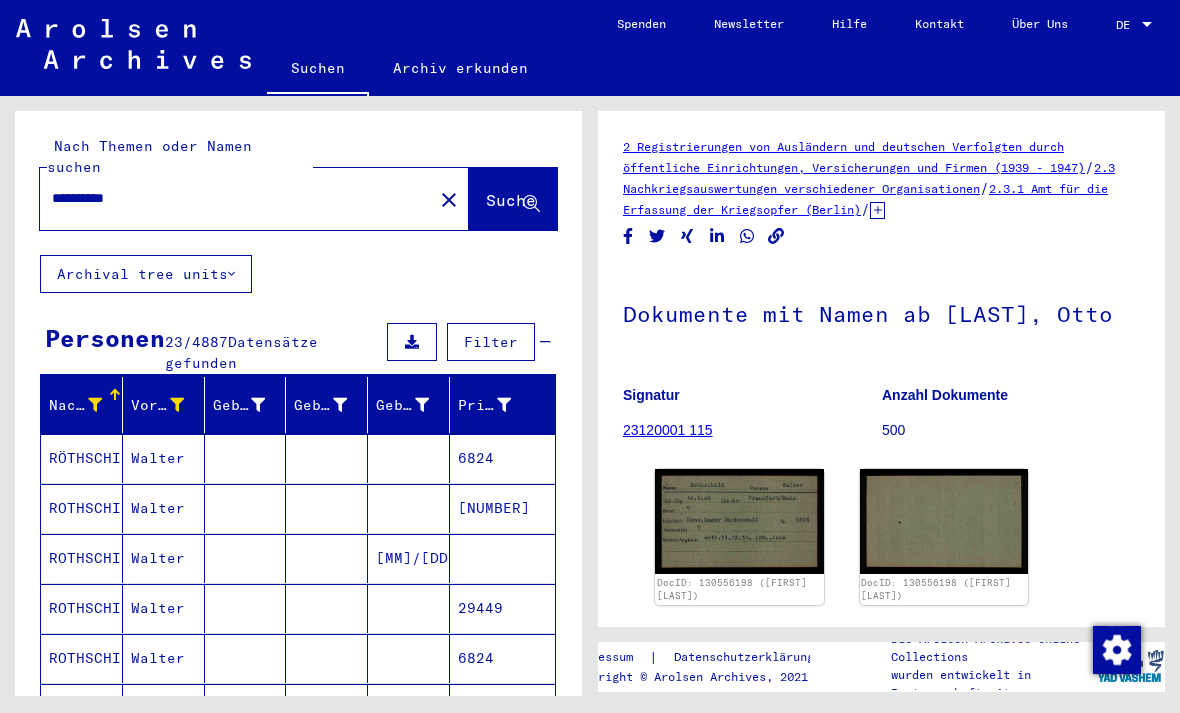 scroll, scrollTop: 0, scrollLeft: 0, axis: both 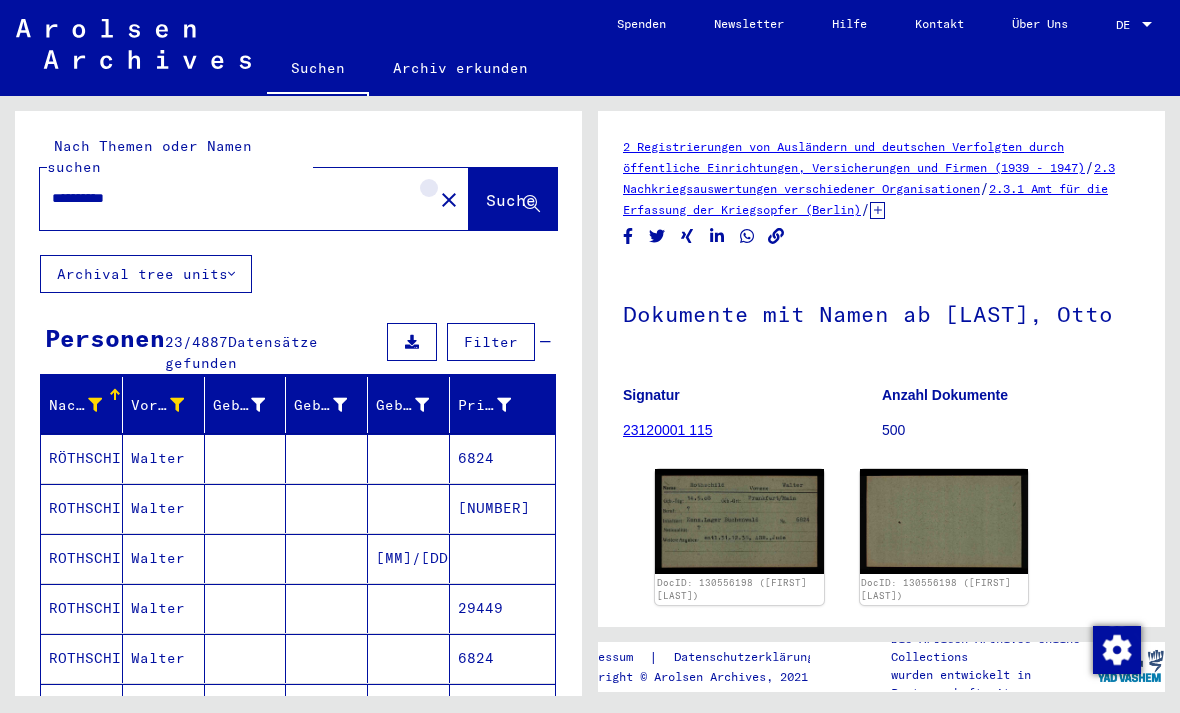 click on "close" 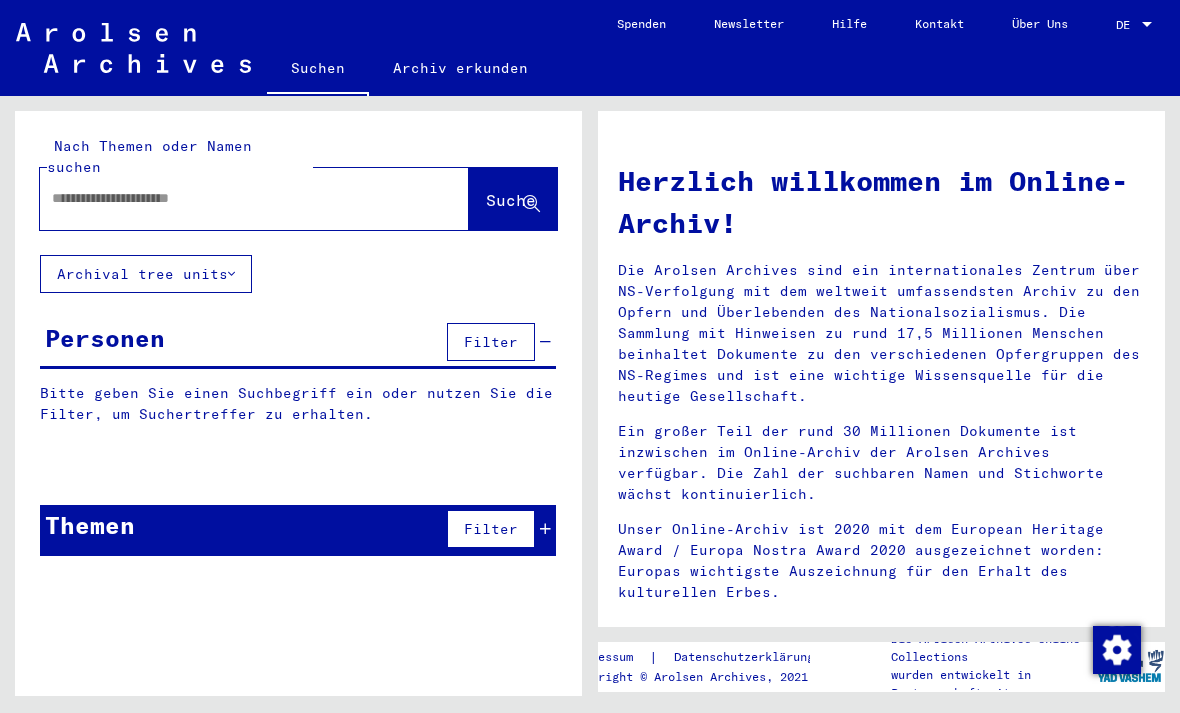 click at bounding box center [230, 198] 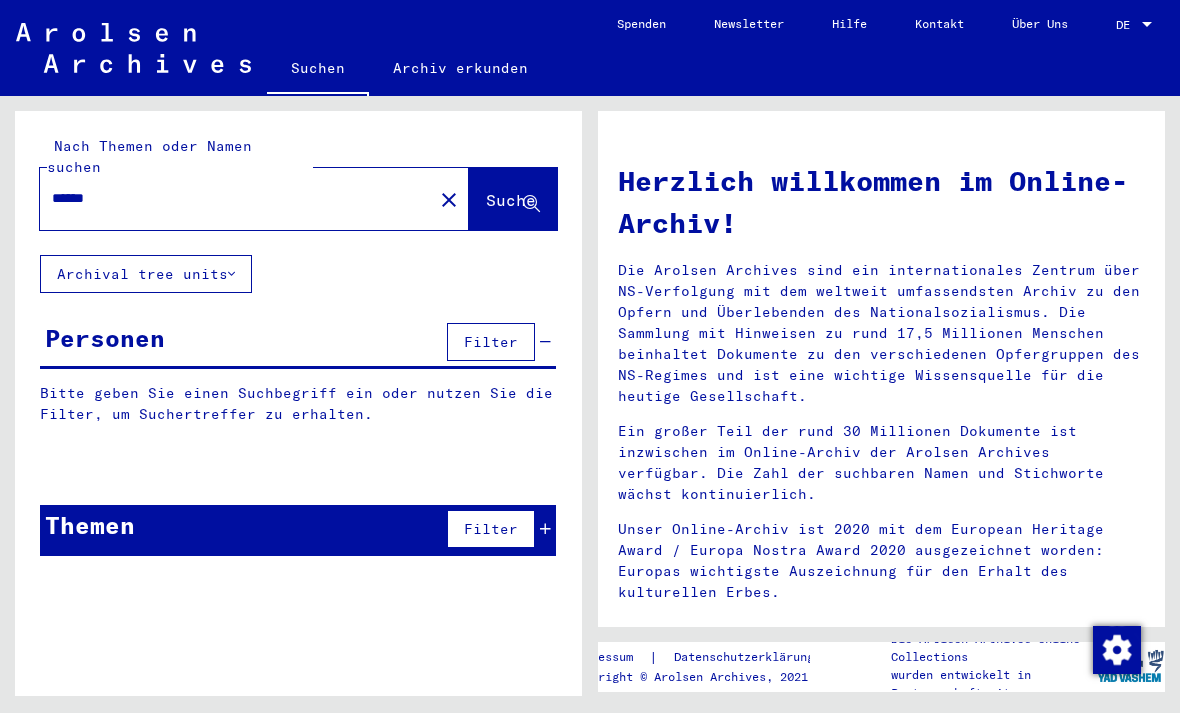 type on "******" 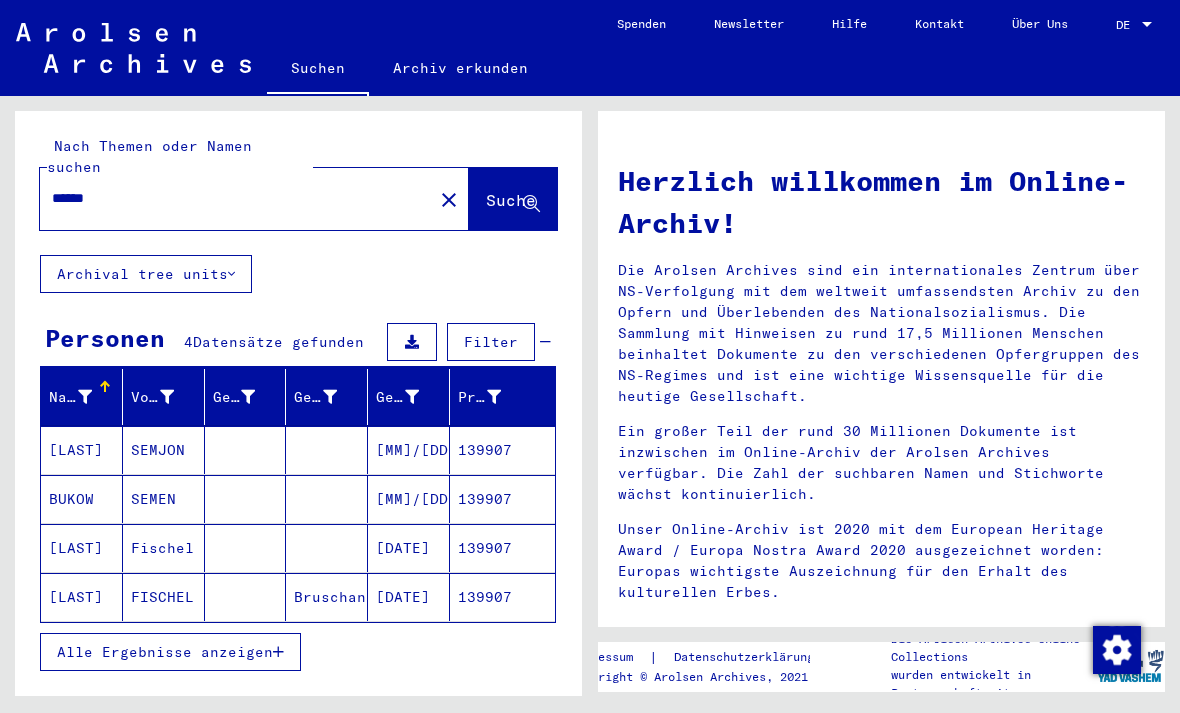 click on "SEMEN" at bounding box center [164, 548] 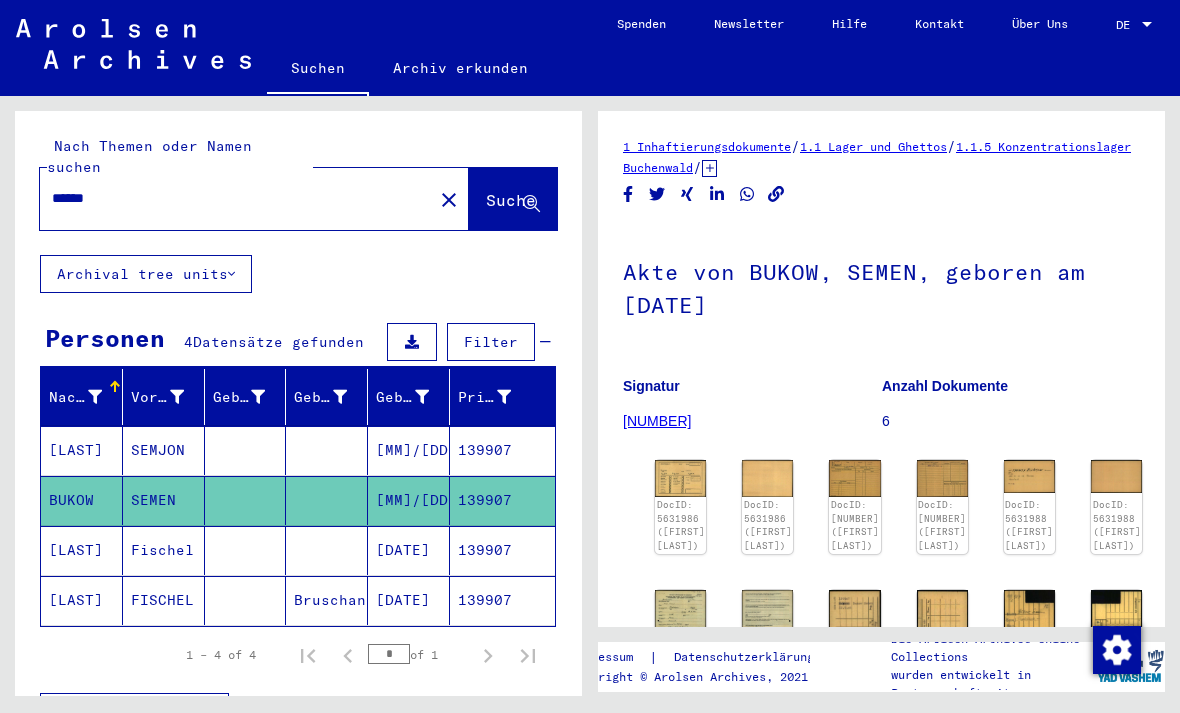 scroll, scrollTop: 0, scrollLeft: 0, axis: both 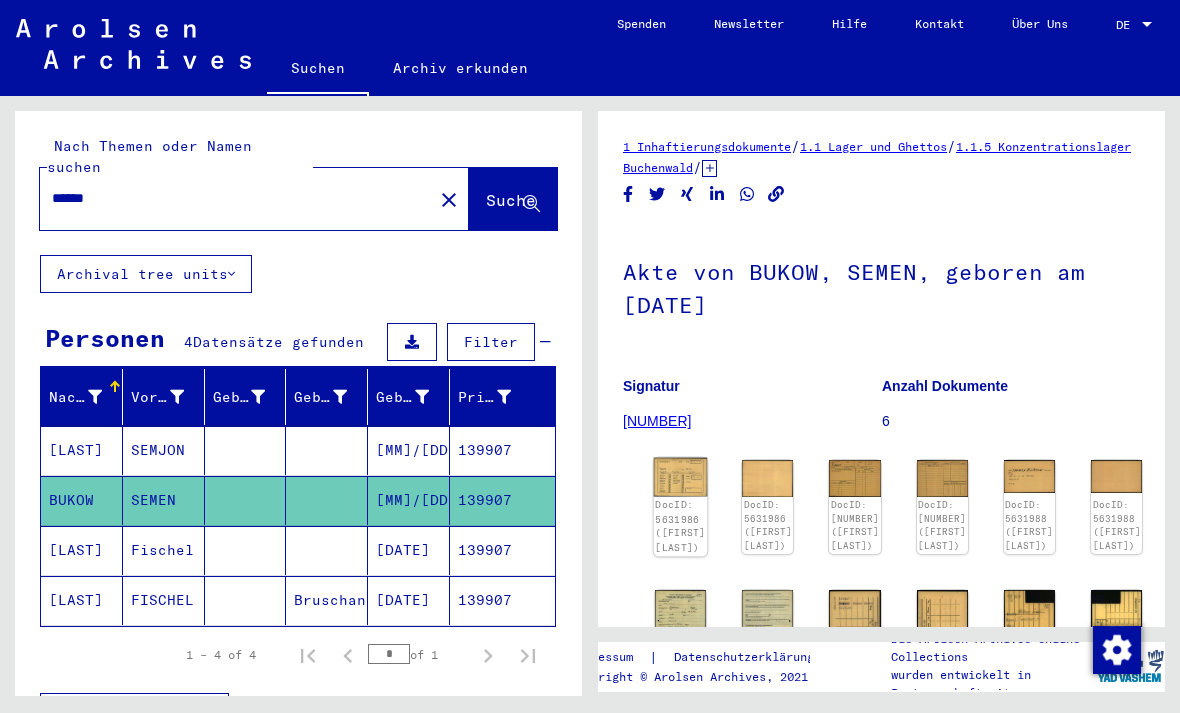 click 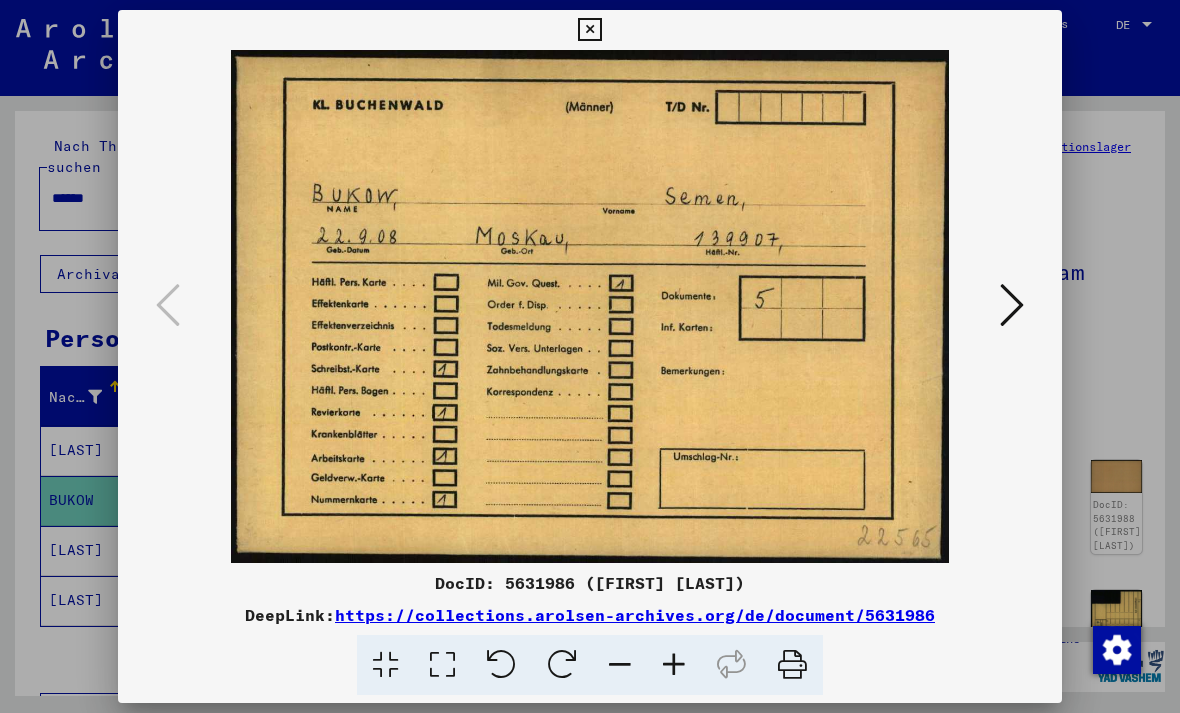 click at bounding box center (1012, 305) 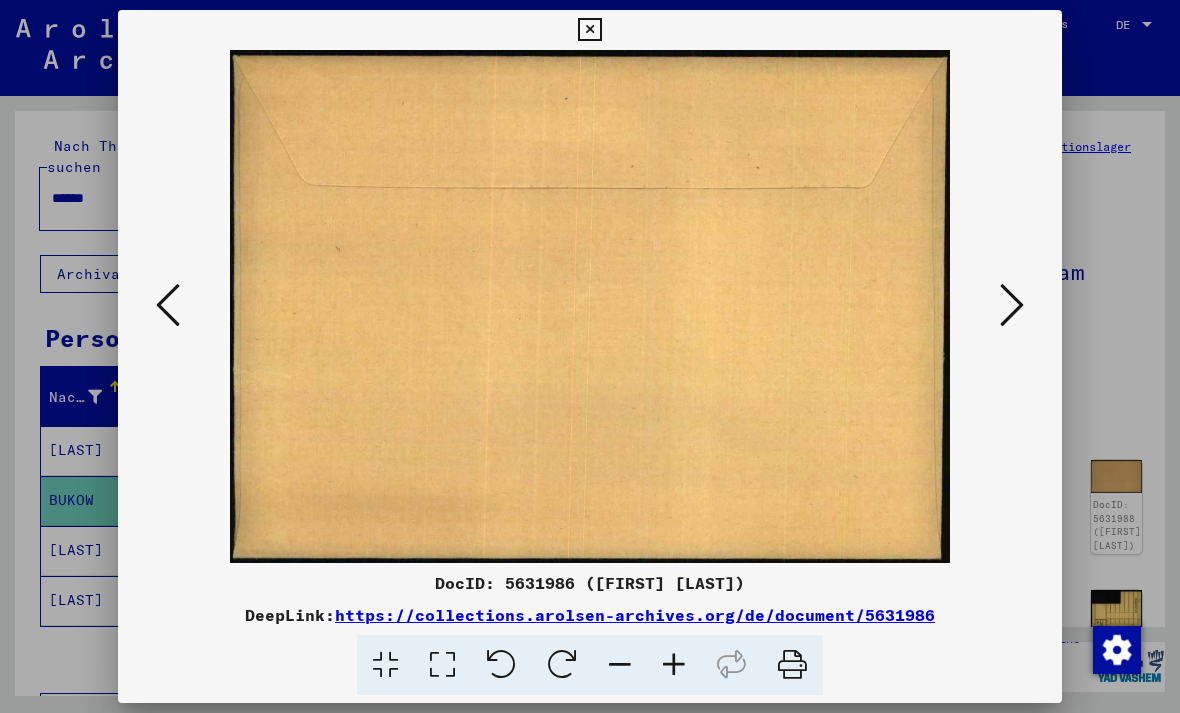 click at bounding box center (1012, 305) 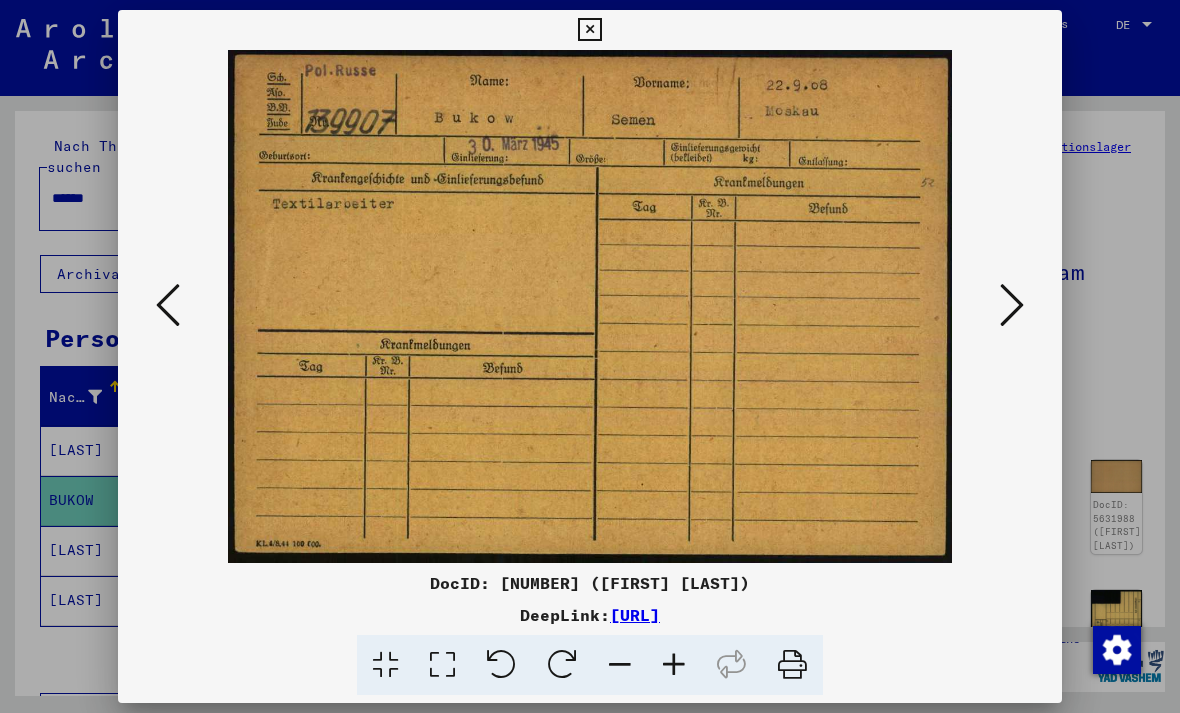 click at bounding box center [1012, 306] 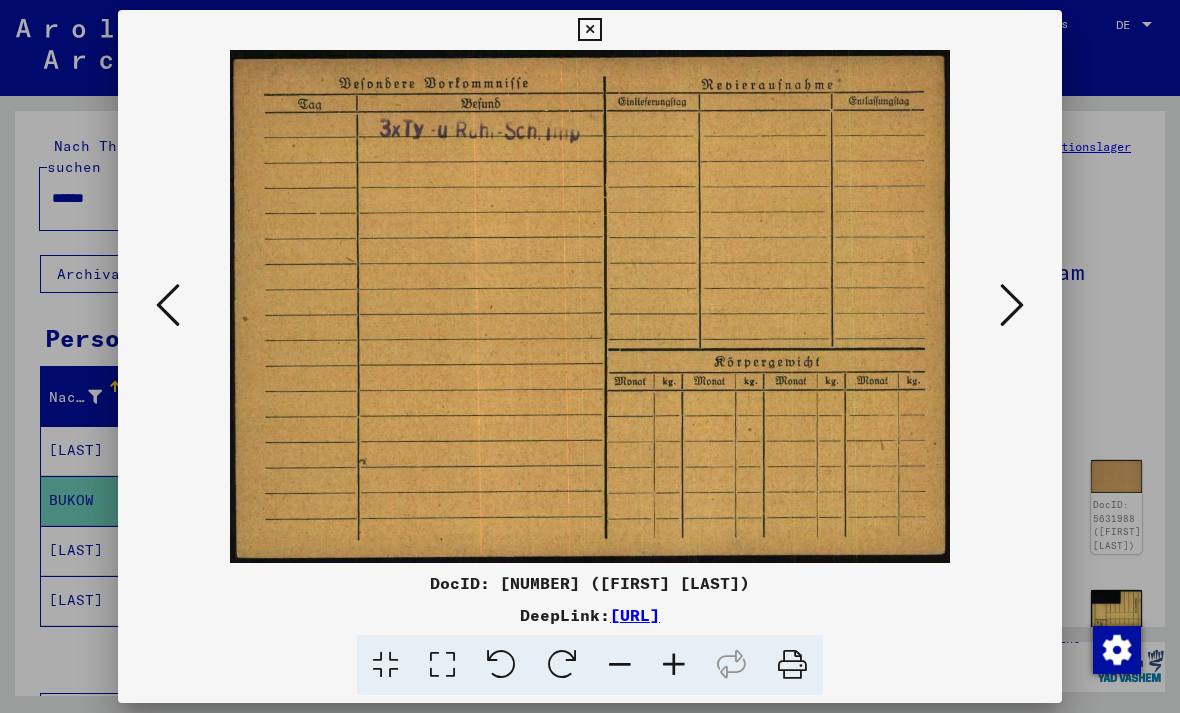 click at bounding box center (168, 306) 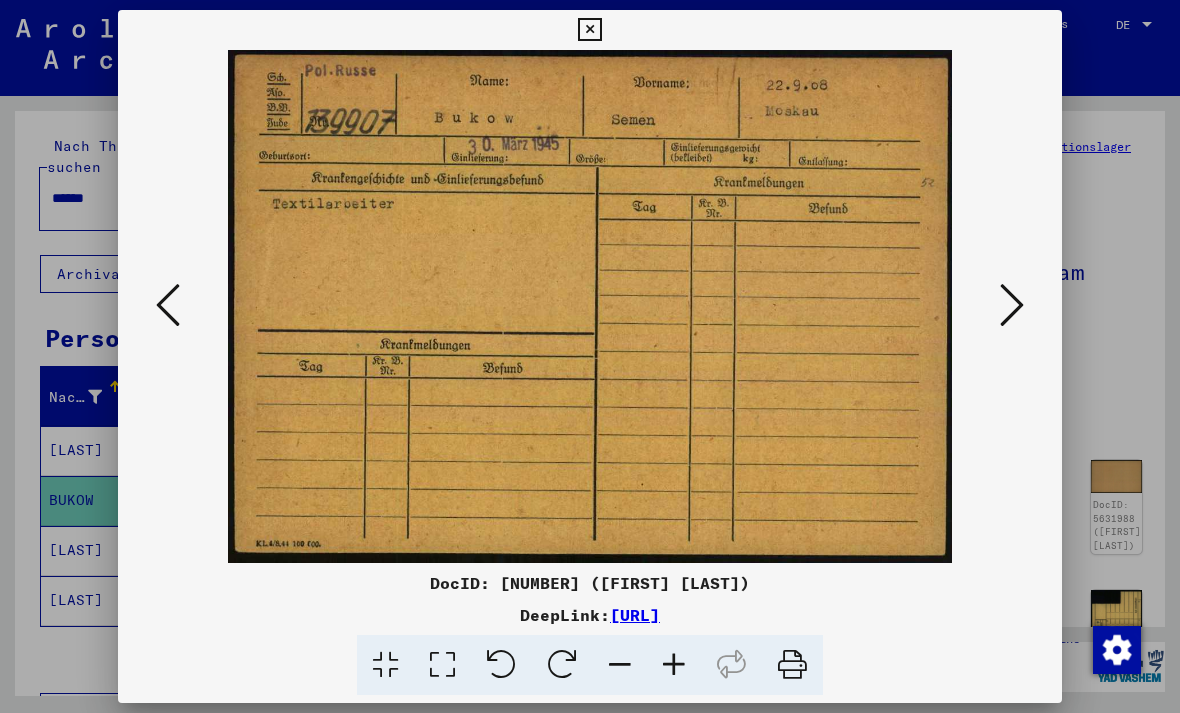 click at bounding box center (1012, 305) 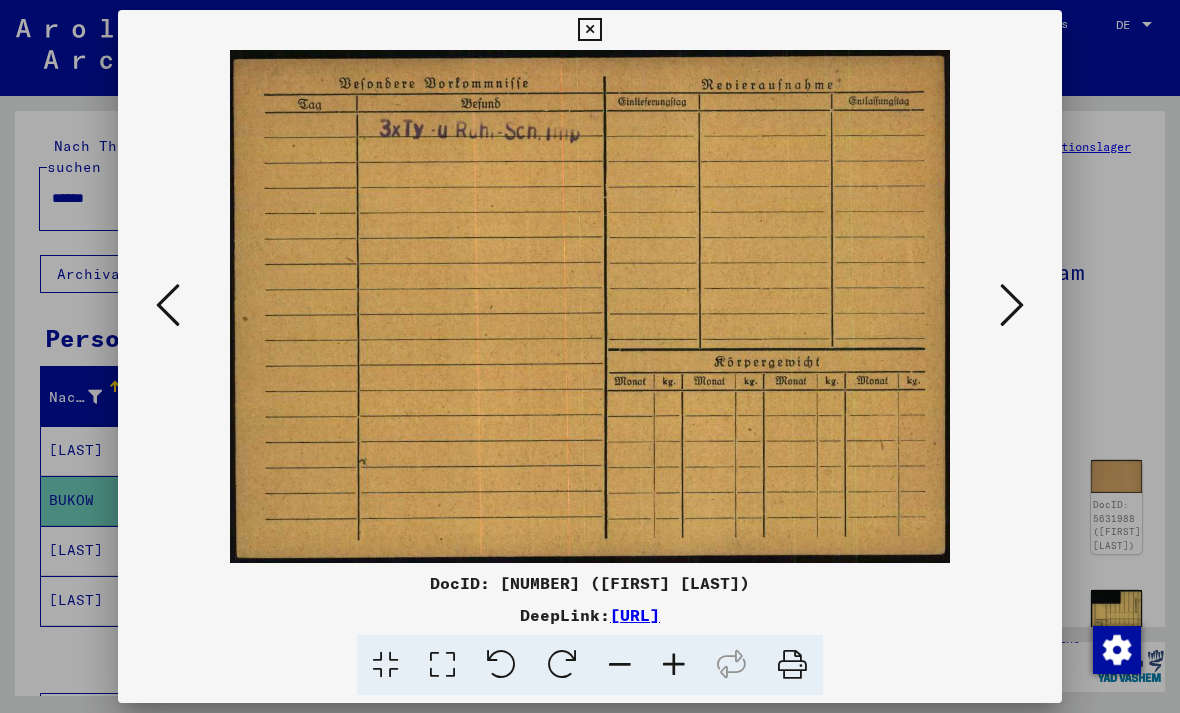 click at bounding box center (1012, 305) 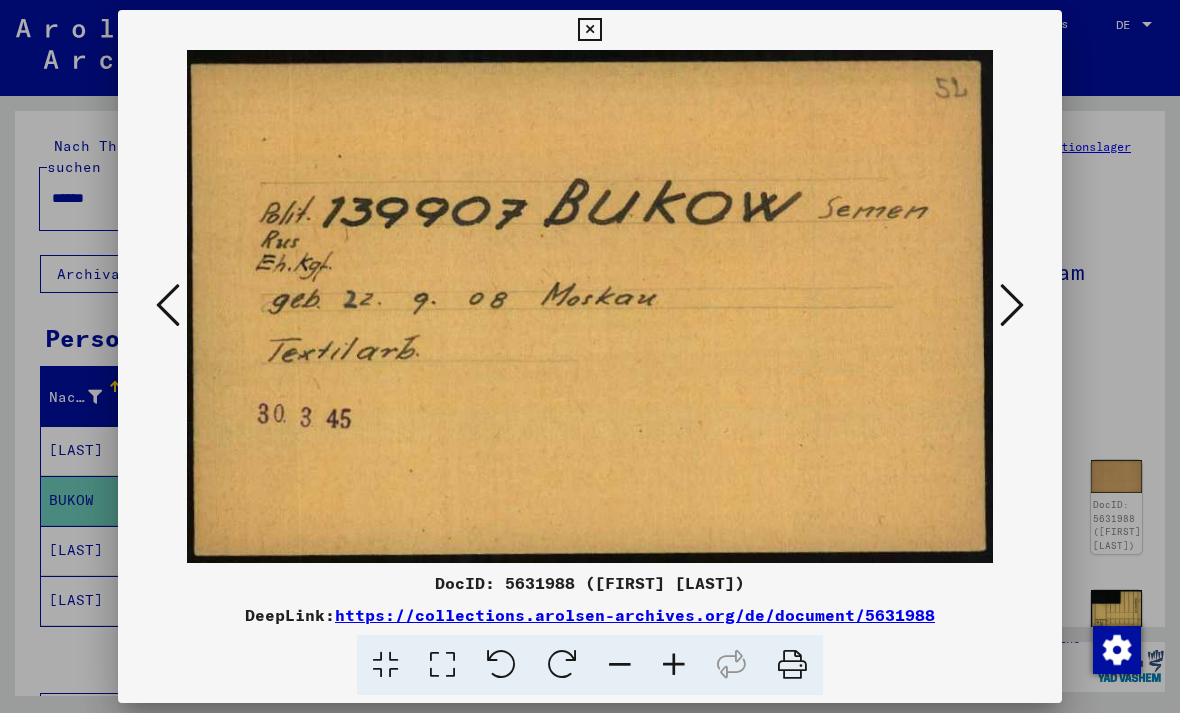 click at bounding box center (1012, 305) 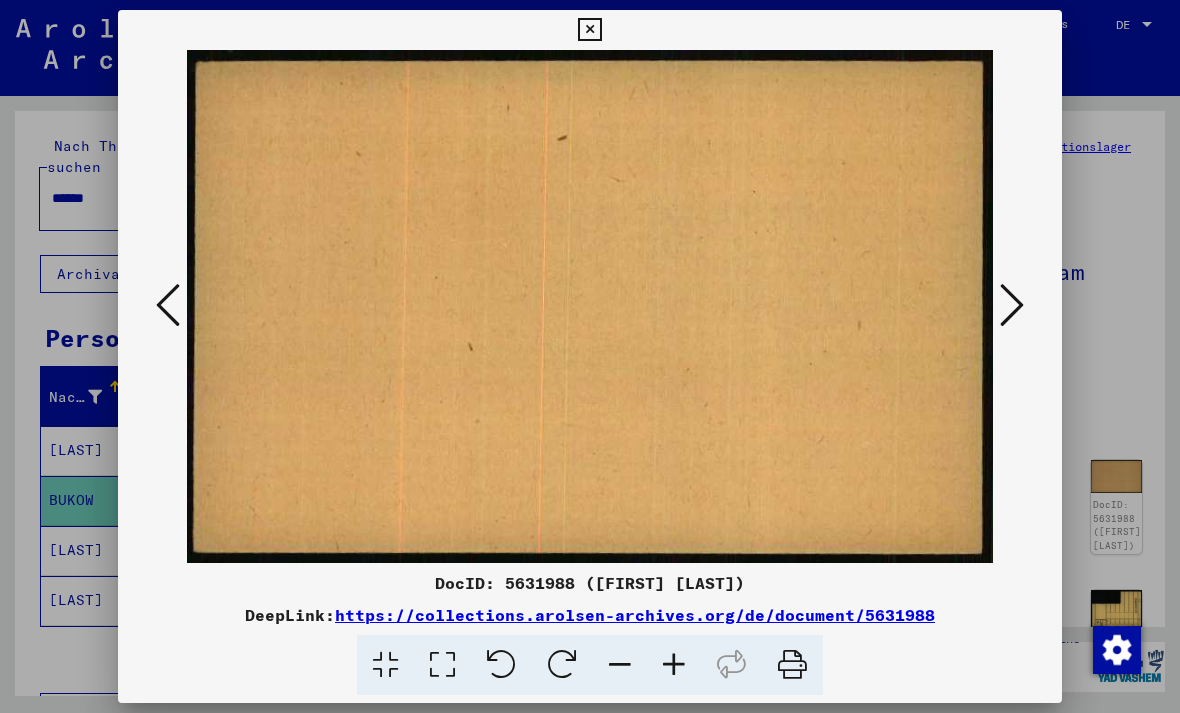 click at bounding box center (1012, 306) 